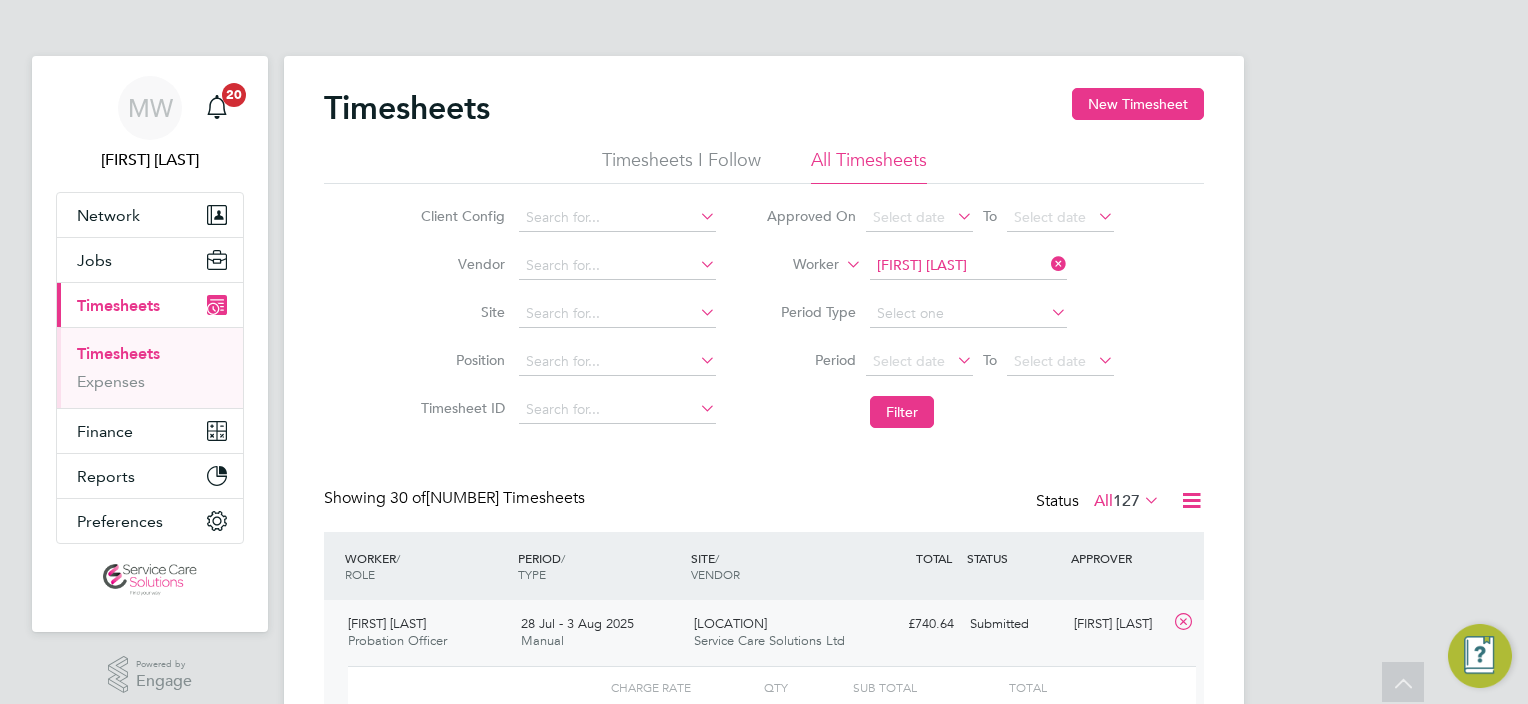 scroll, scrollTop: 100, scrollLeft: 0, axis: vertical 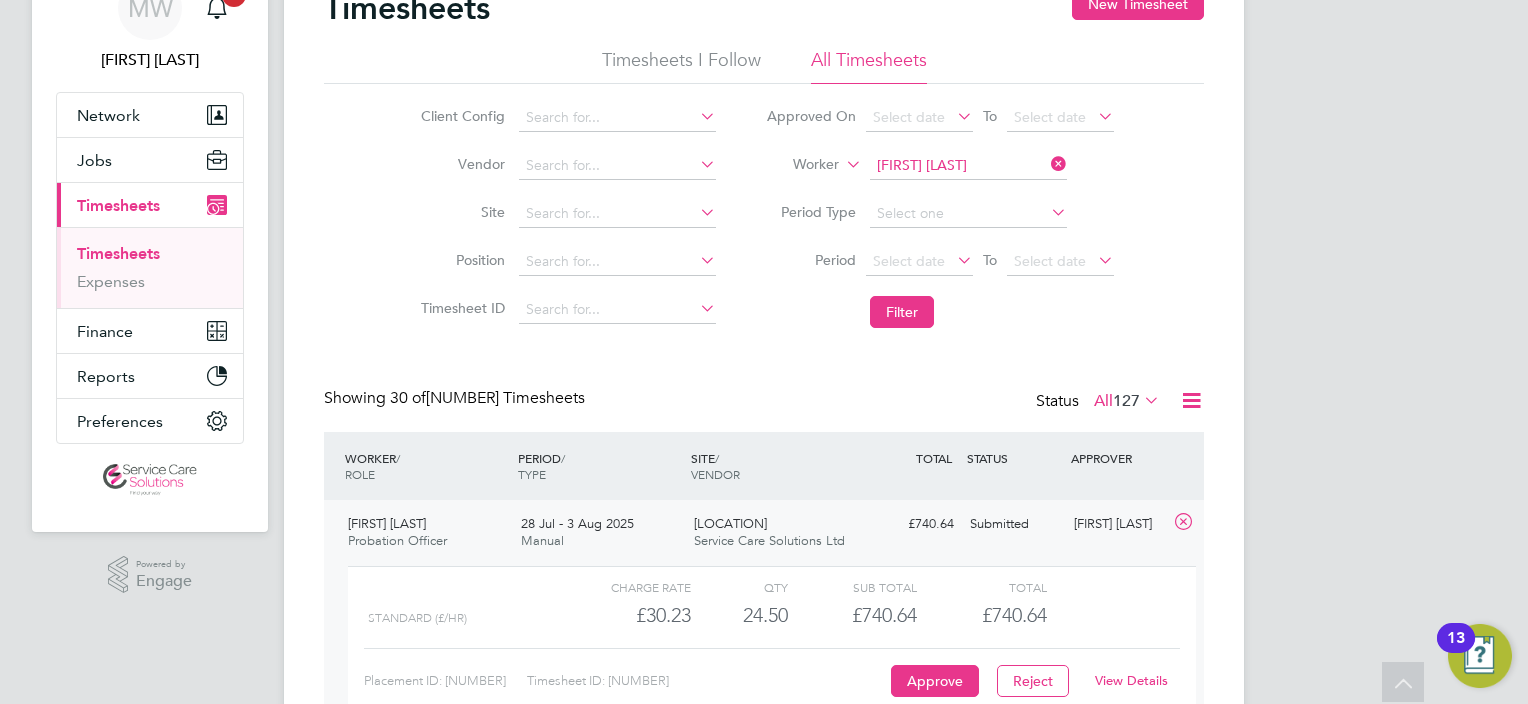 click 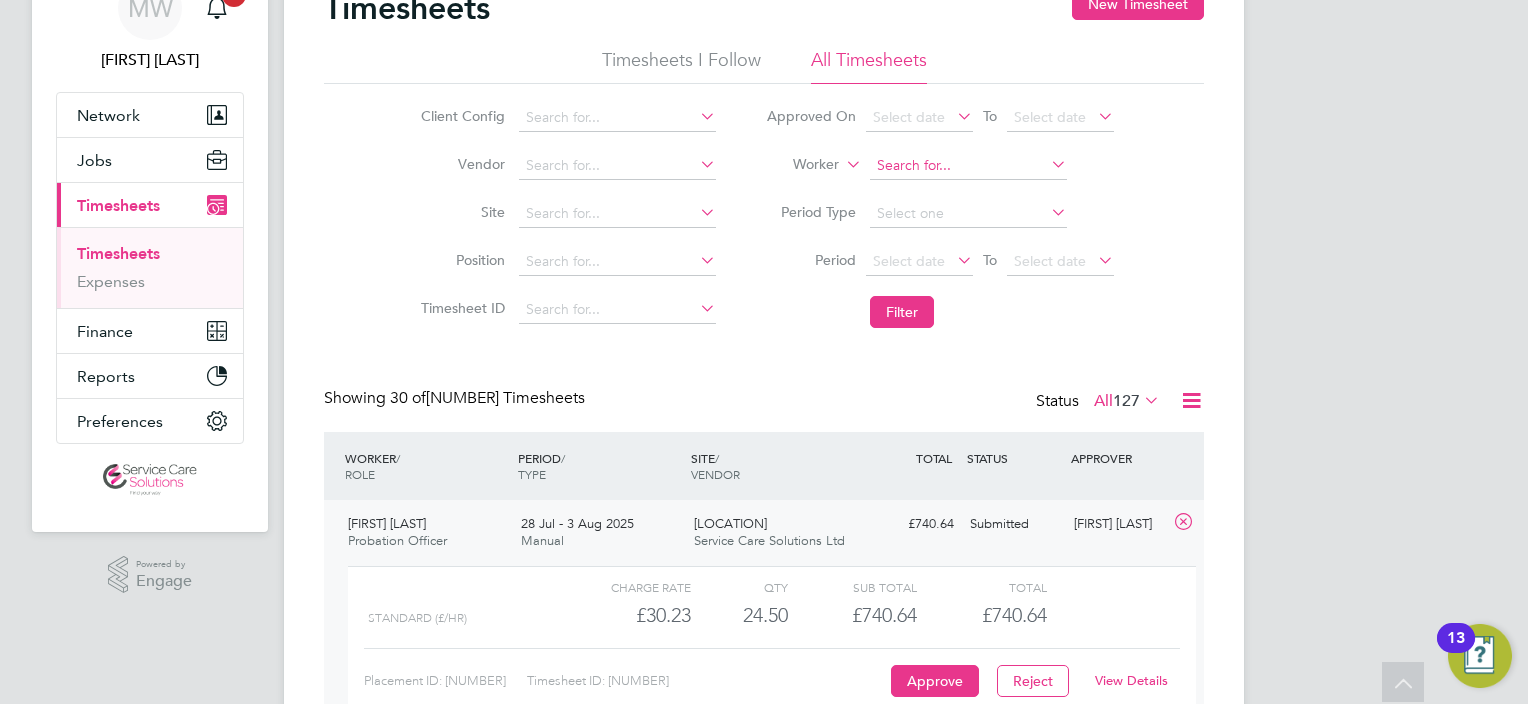 click 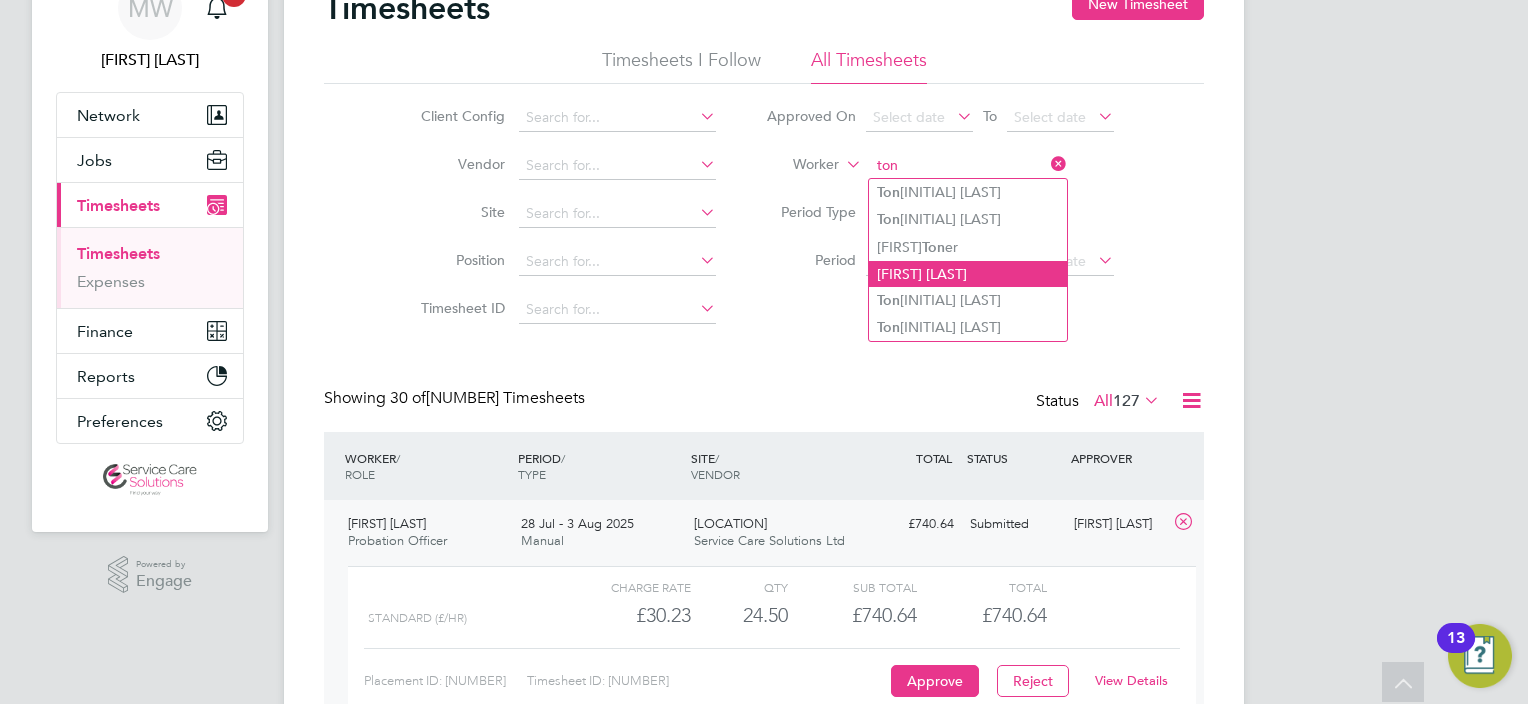 click on "[FIRST] [LAST]" 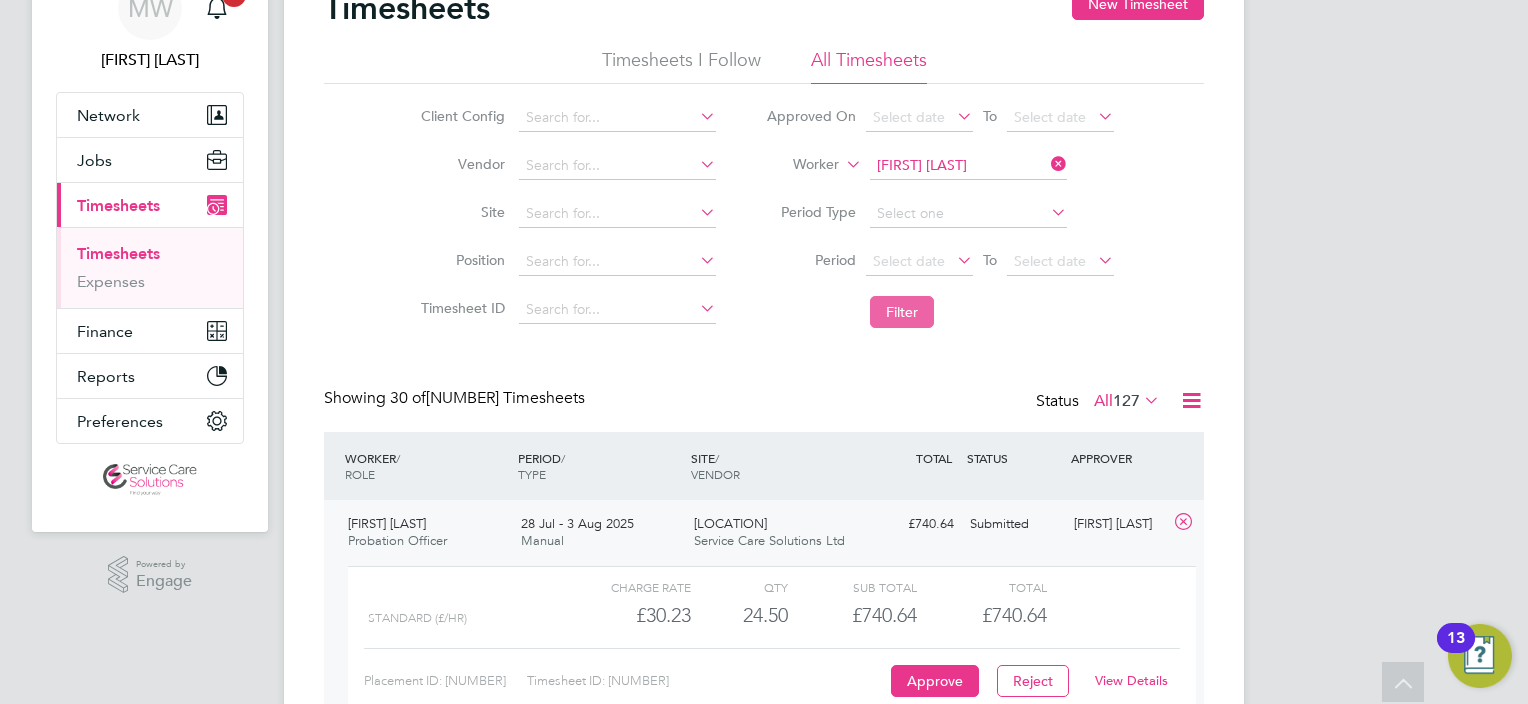 click on "Filter" 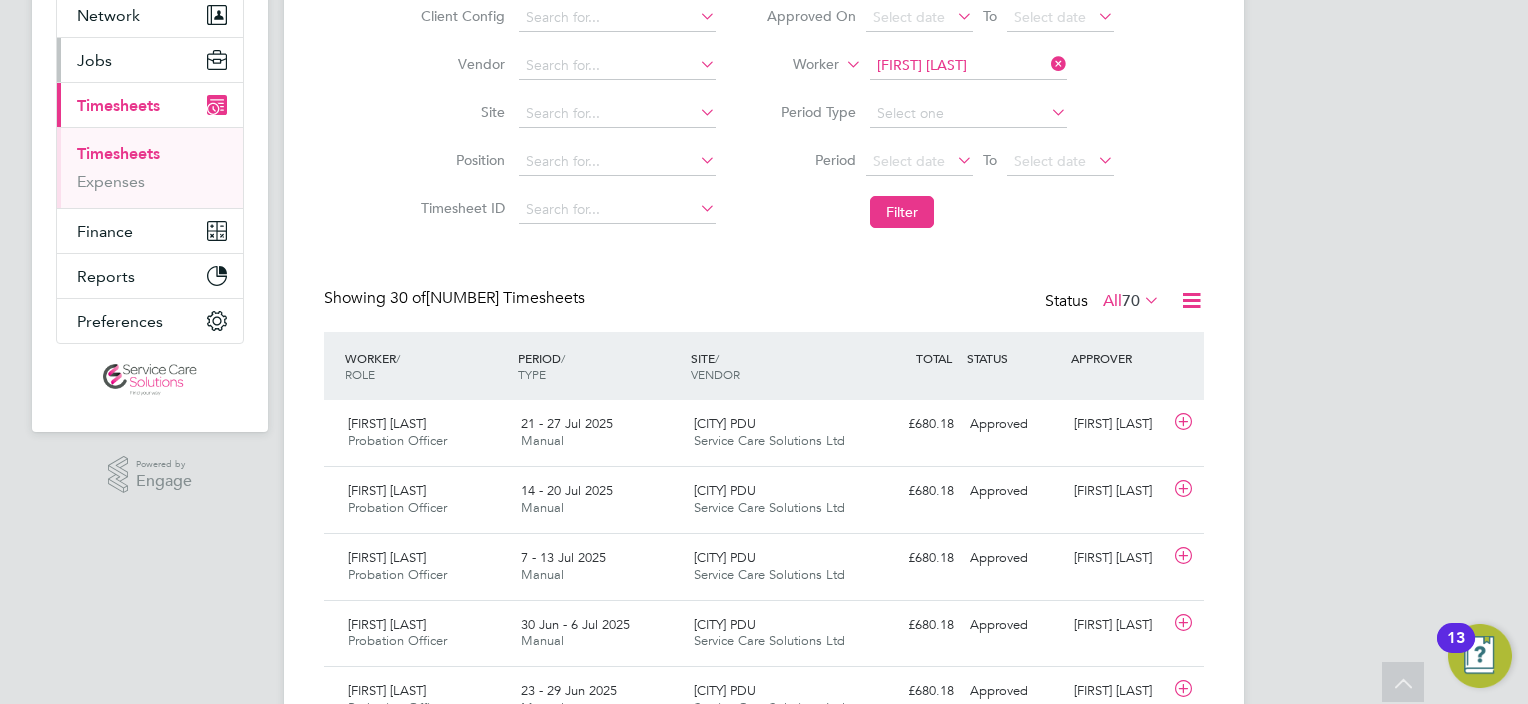 click on "Jobs" at bounding box center (150, 60) 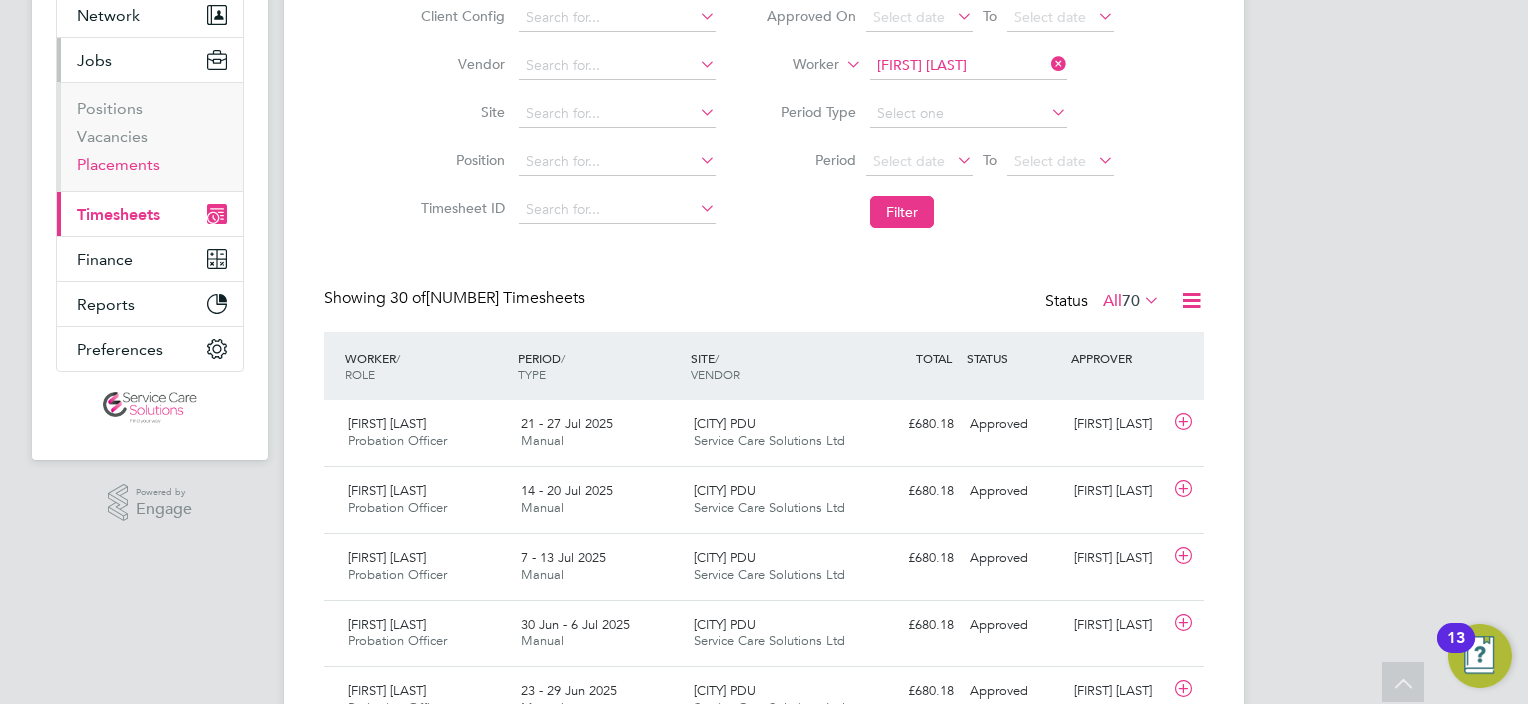 click on "Placements" at bounding box center (118, 164) 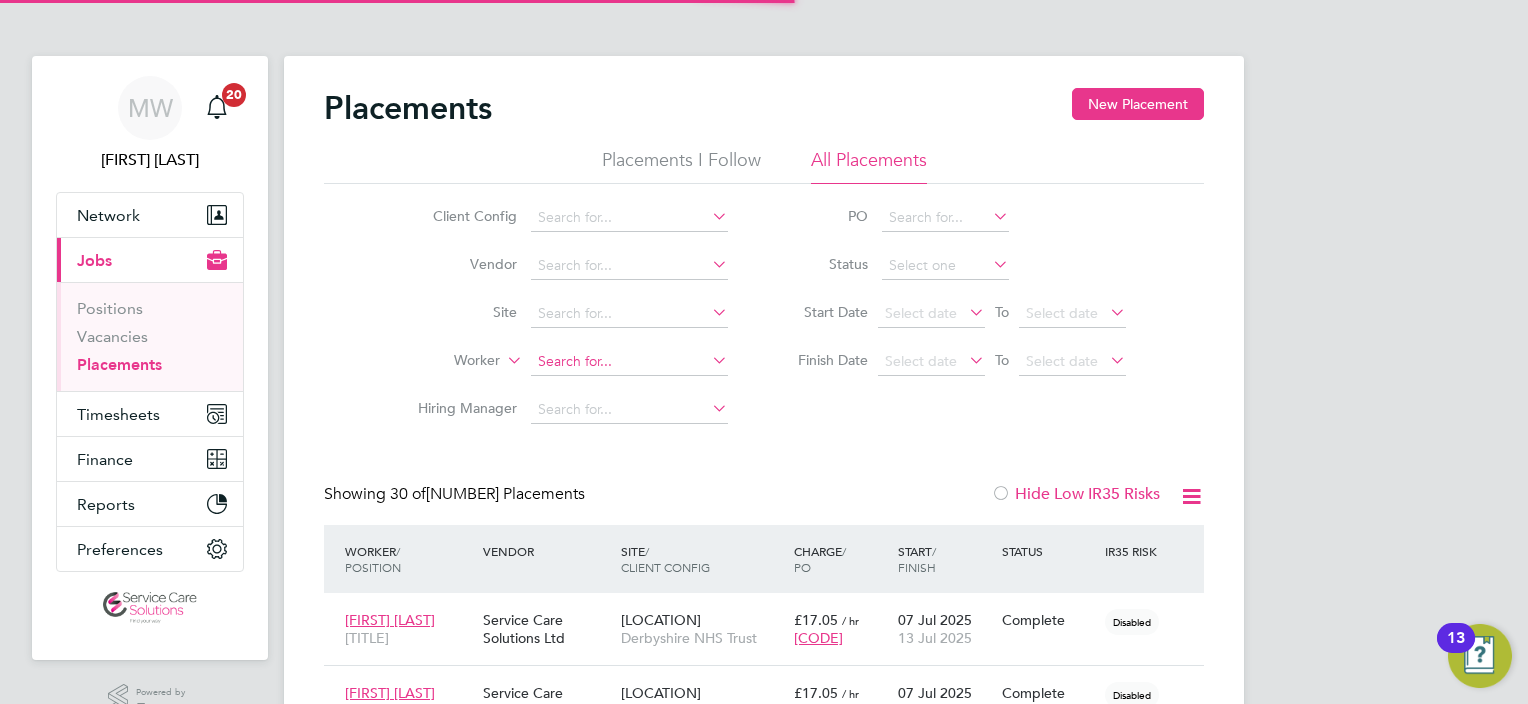 click 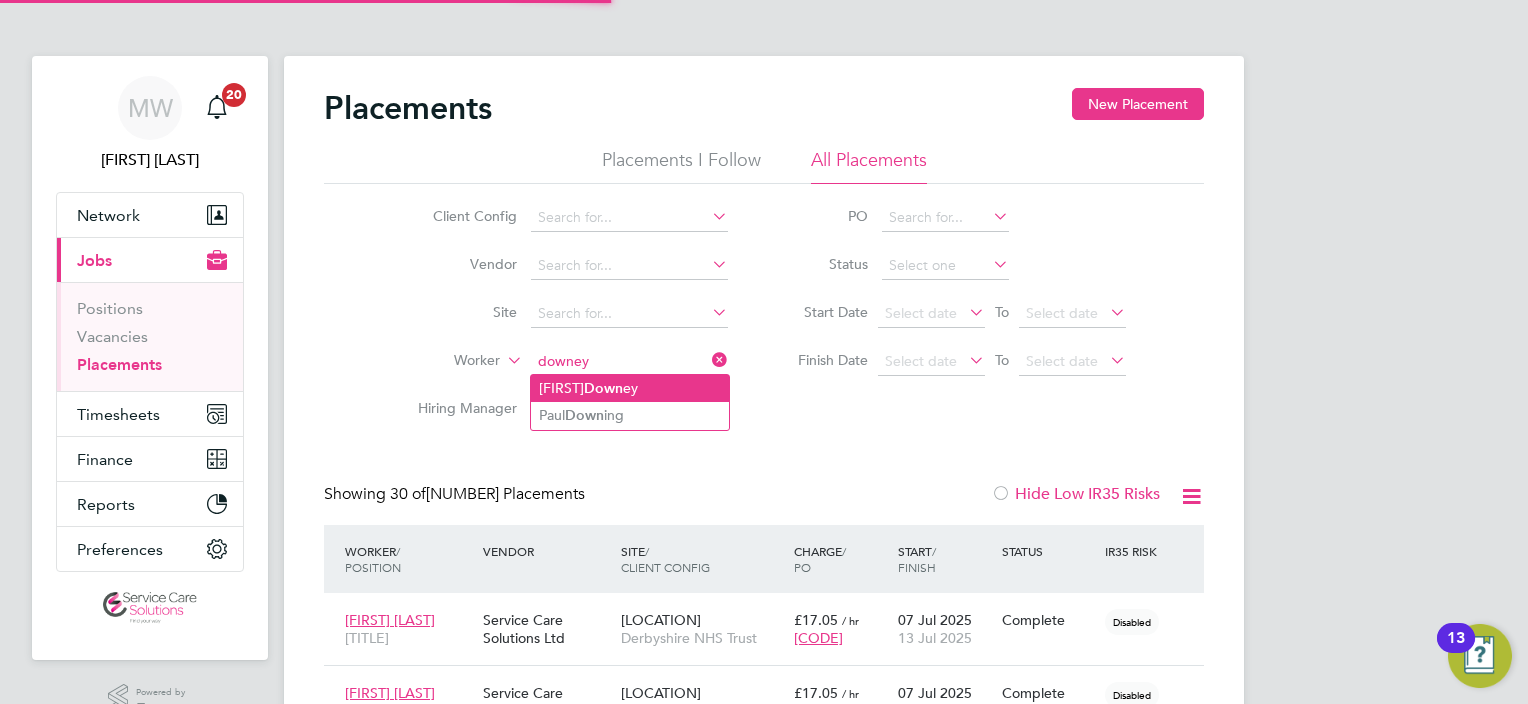 click on "Anthony  Down ey" 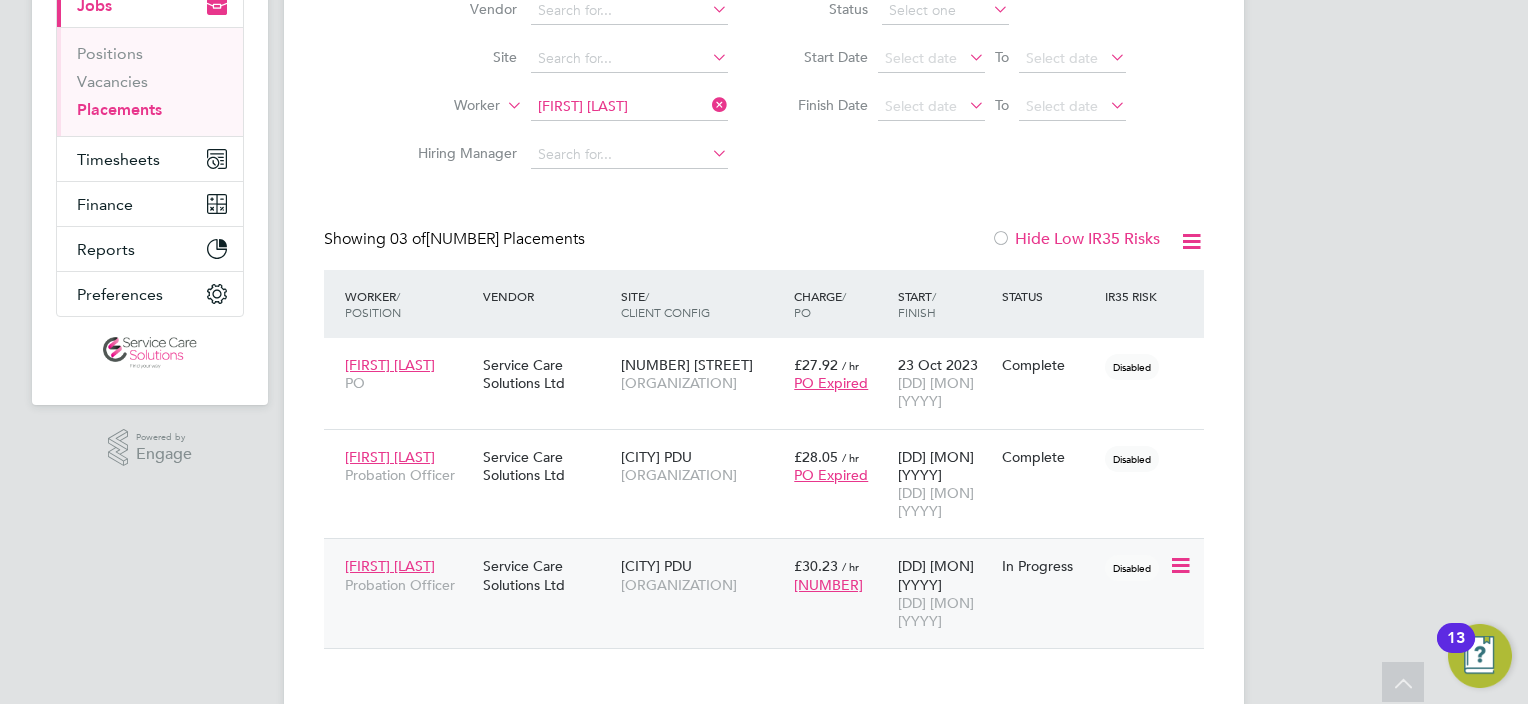 click on "[COMPANY]" 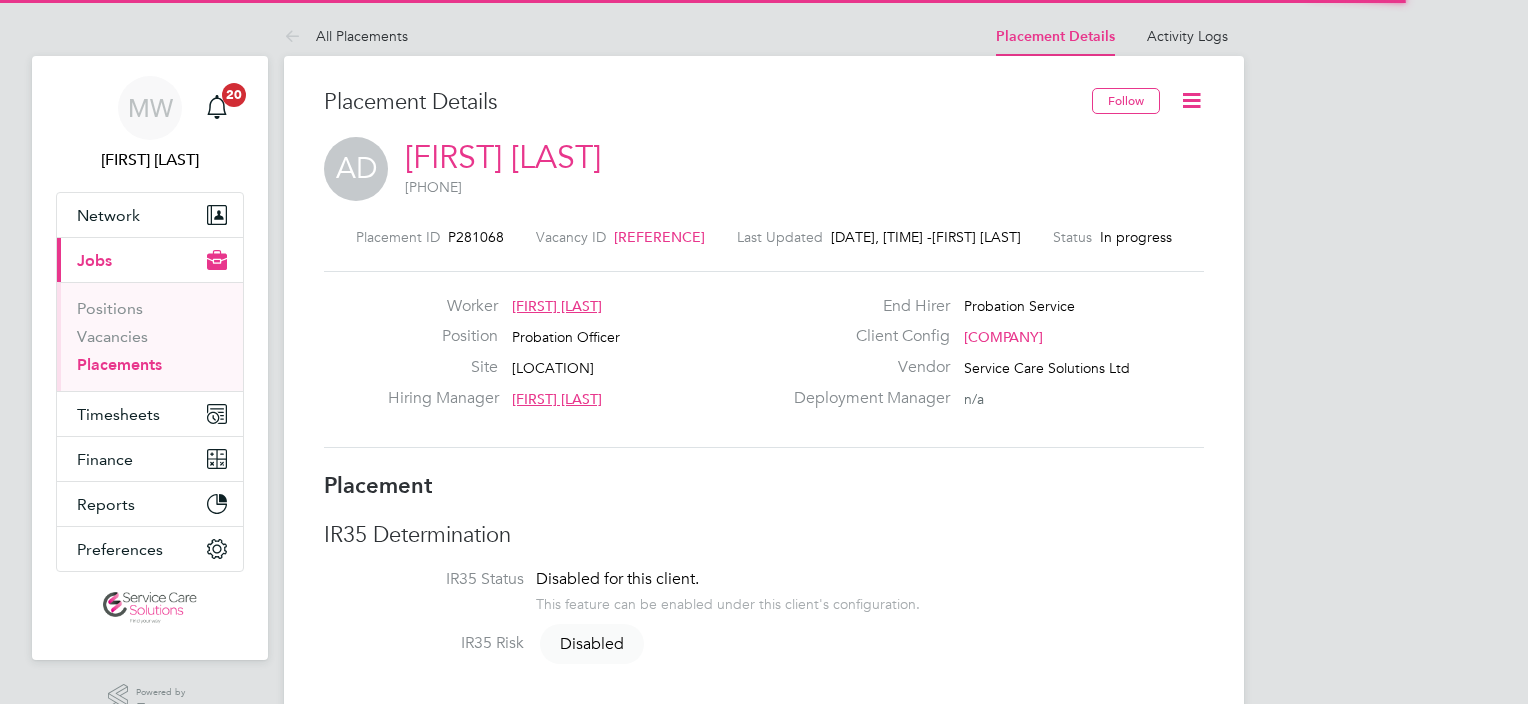 scroll, scrollTop: 0, scrollLeft: 0, axis: both 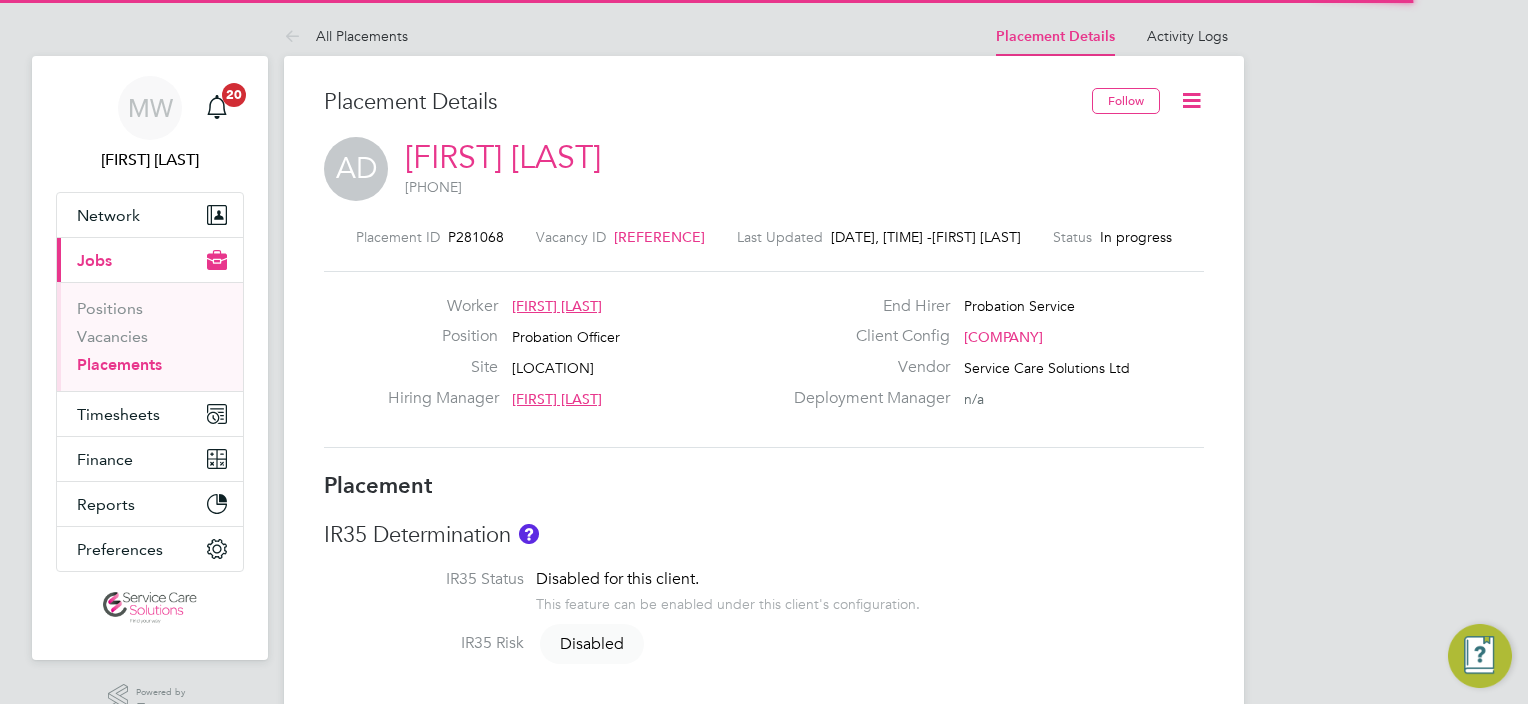 click 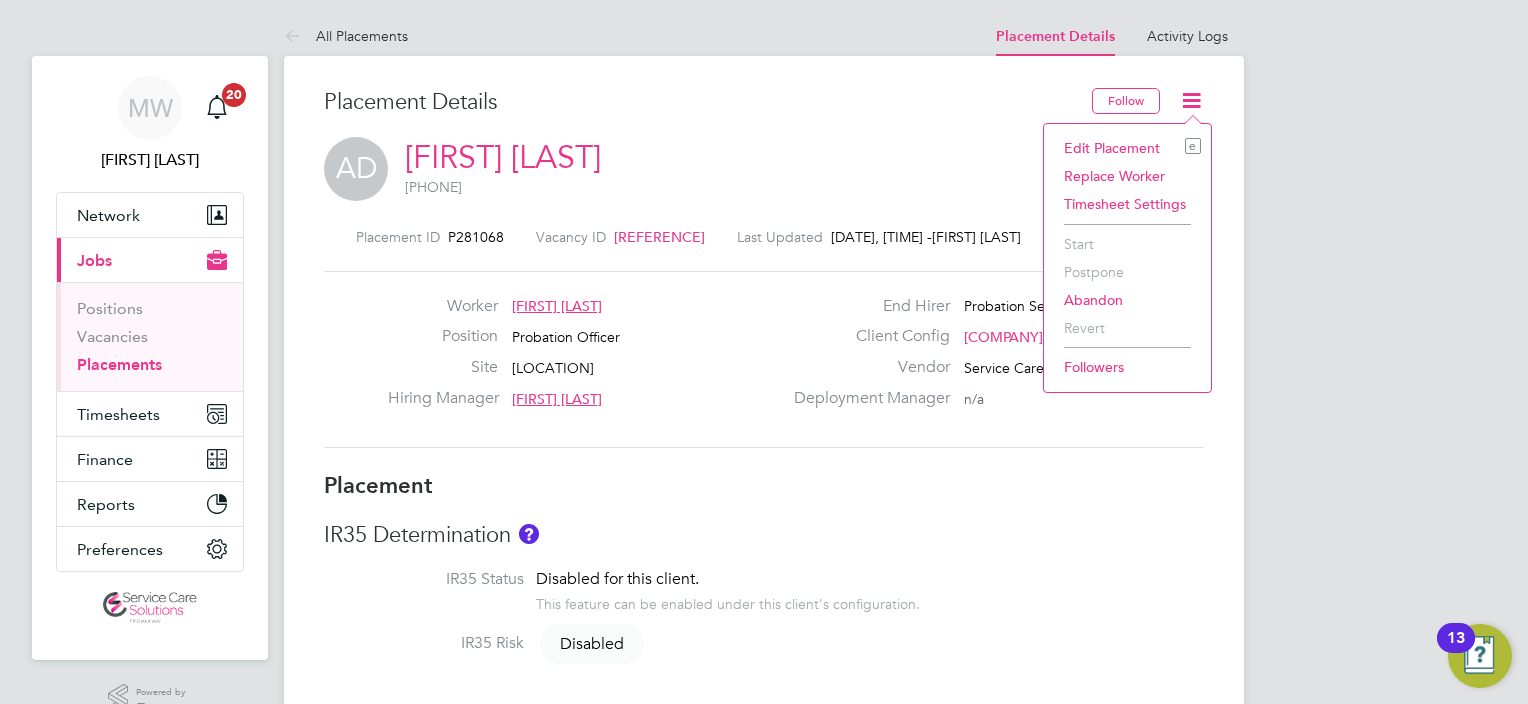click on "Edit Placement e" 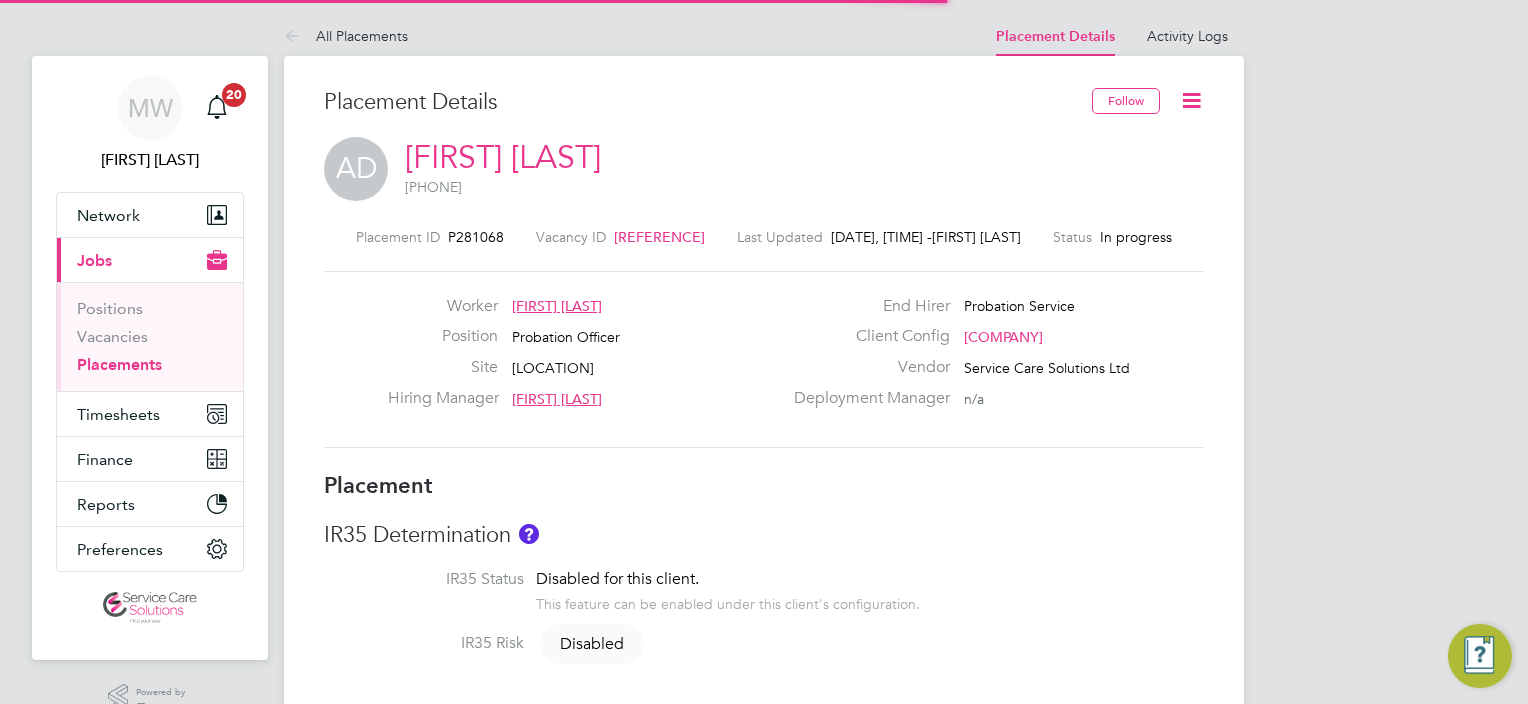scroll, scrollTop: 10, scrollLeft: 10, axis: both 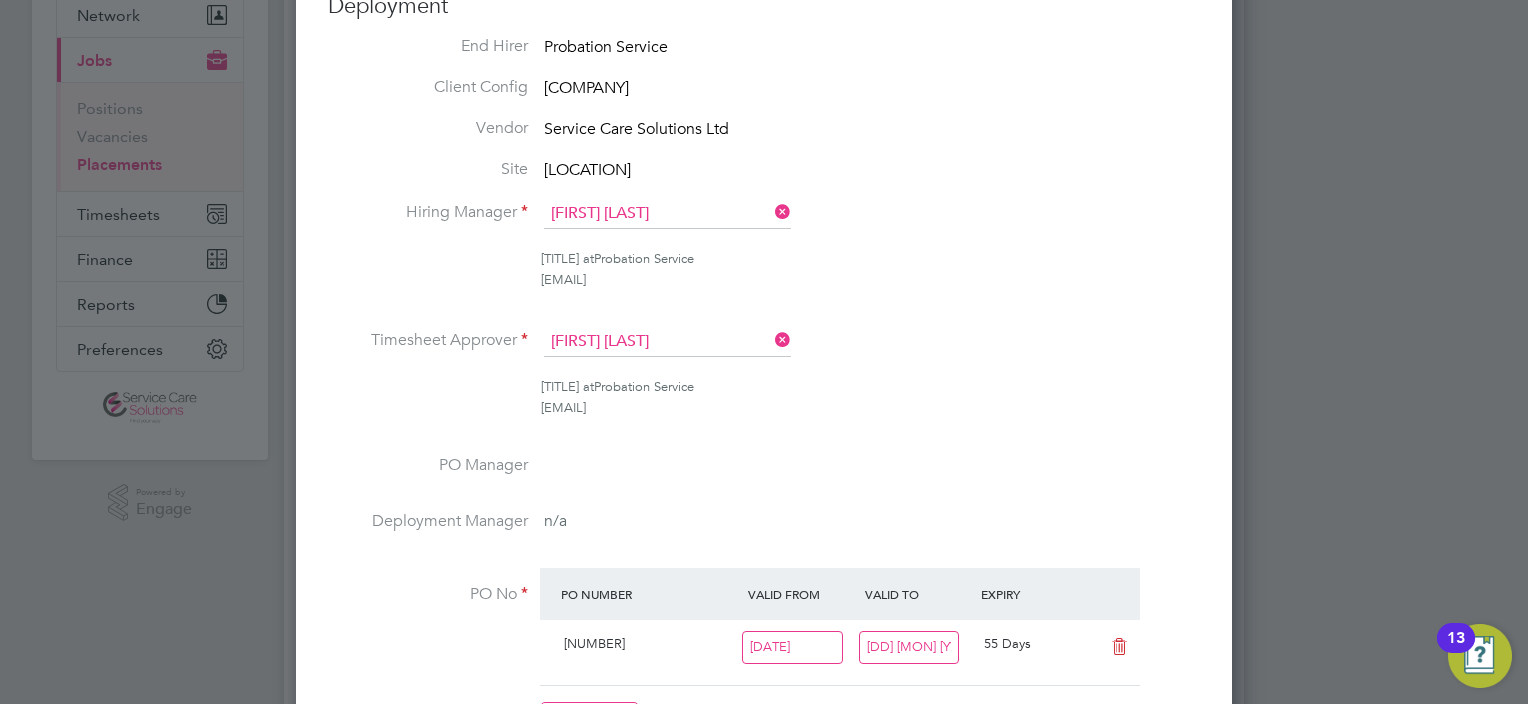 click at bounding box center (771, 340) 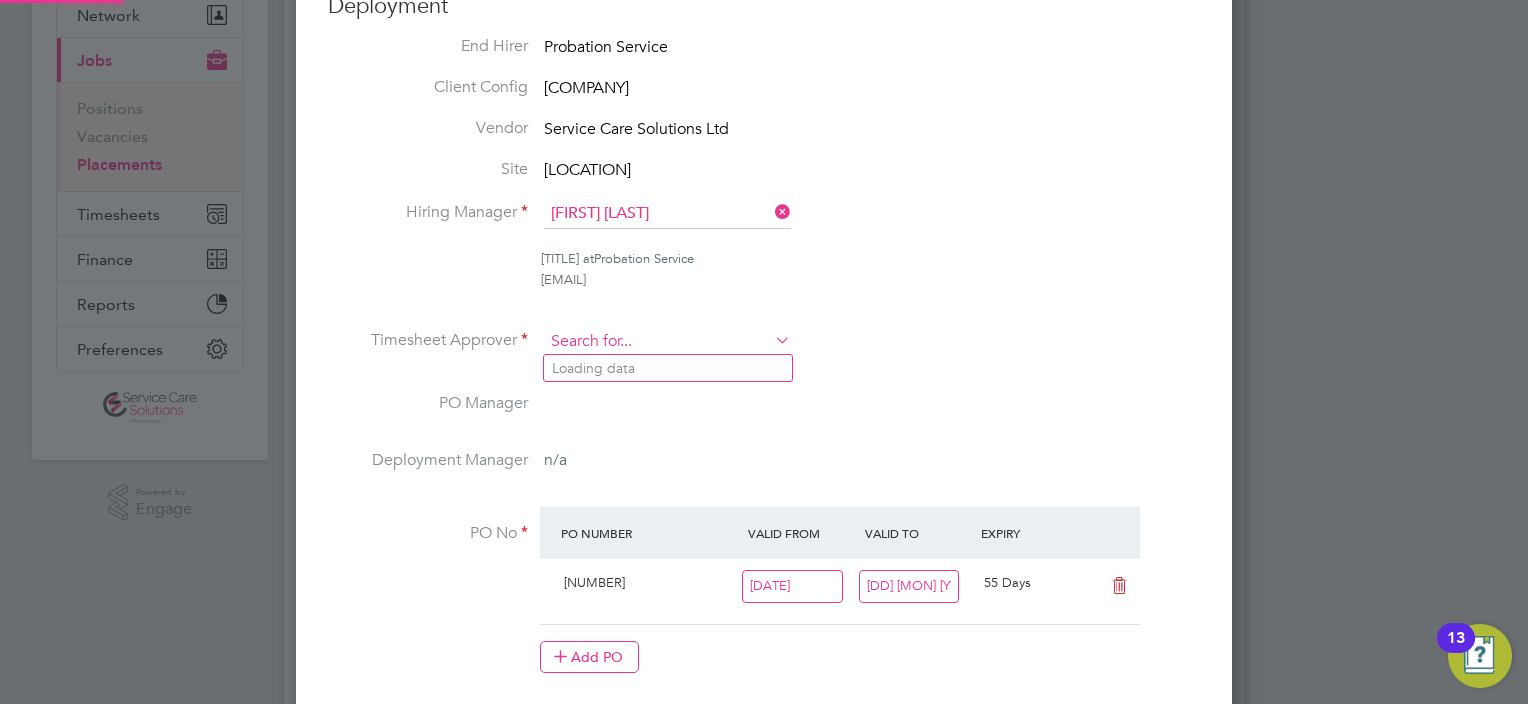 click at bounding box center (667, 342) 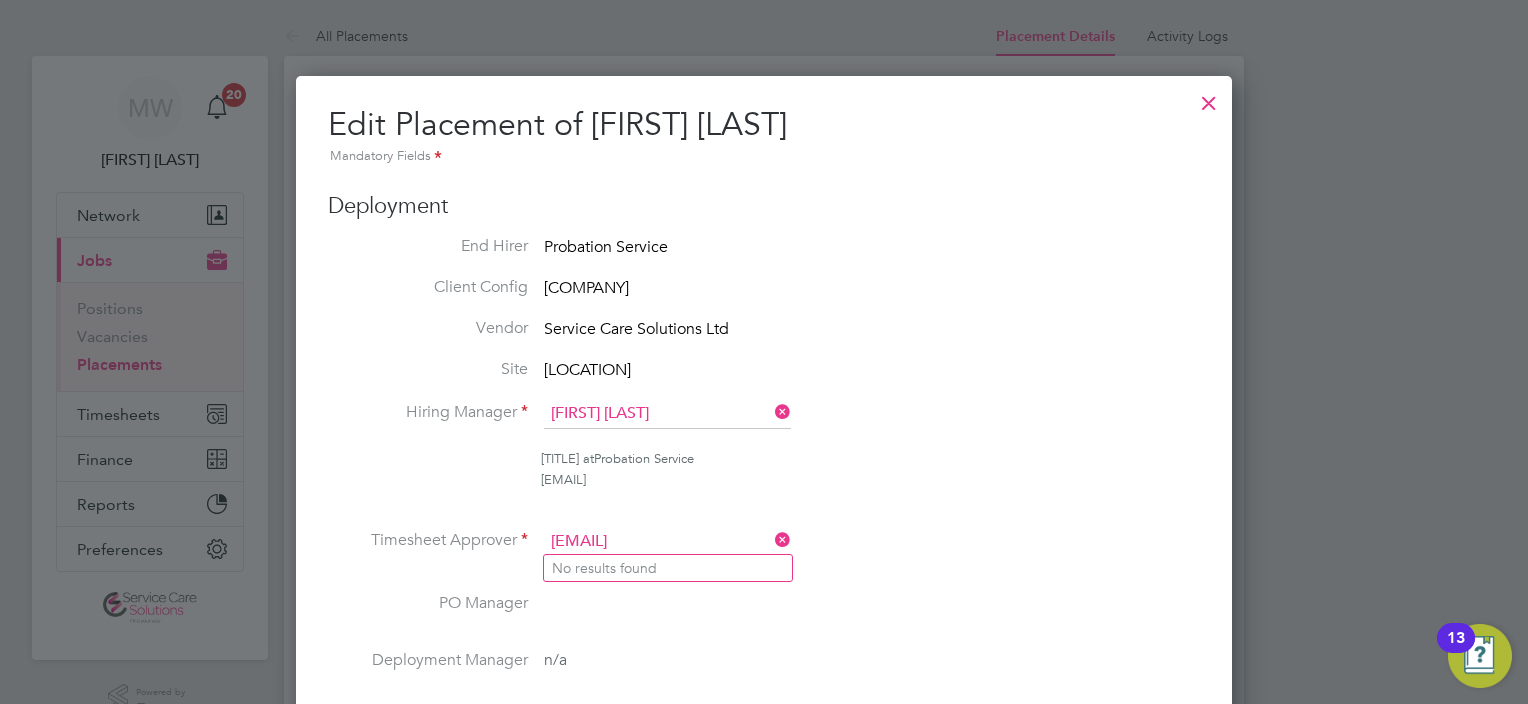 type on "[EMAIL]" 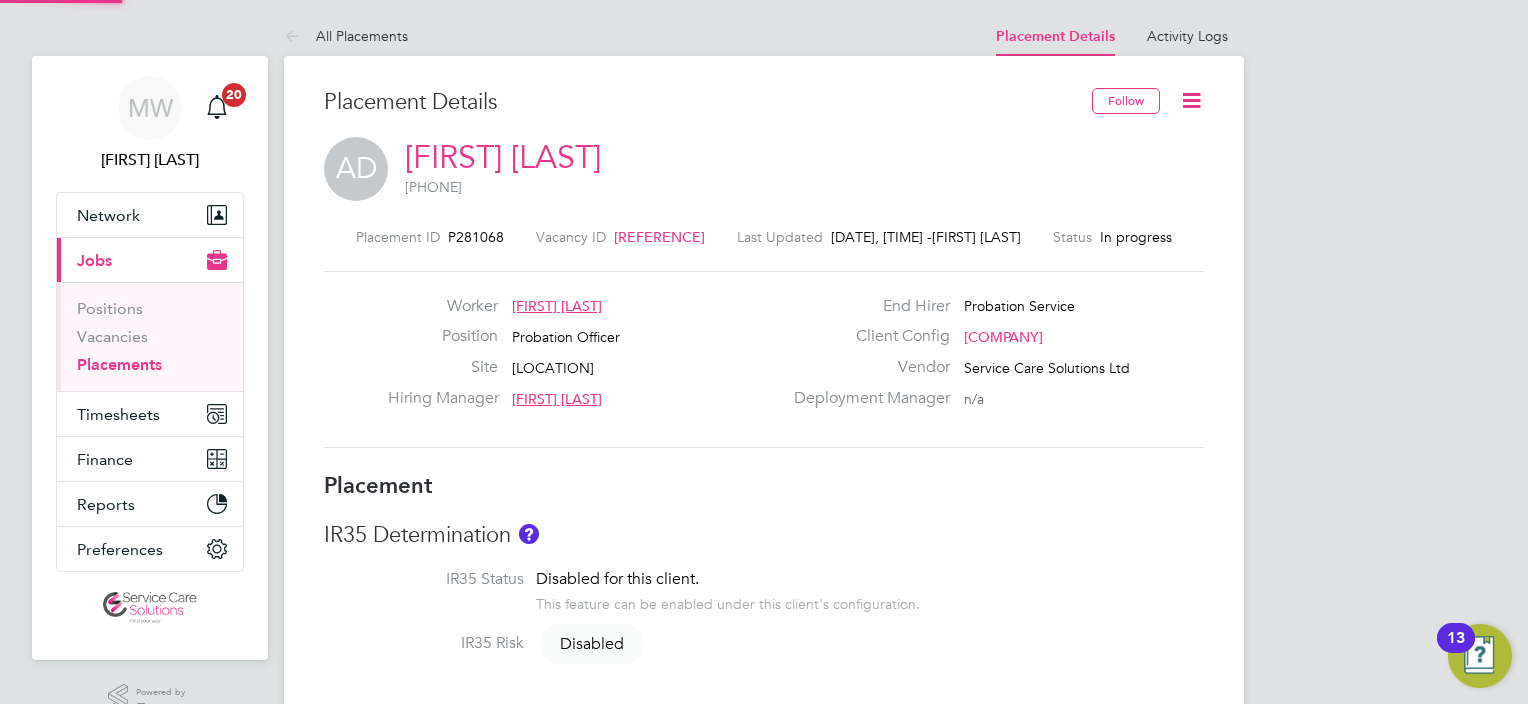 type 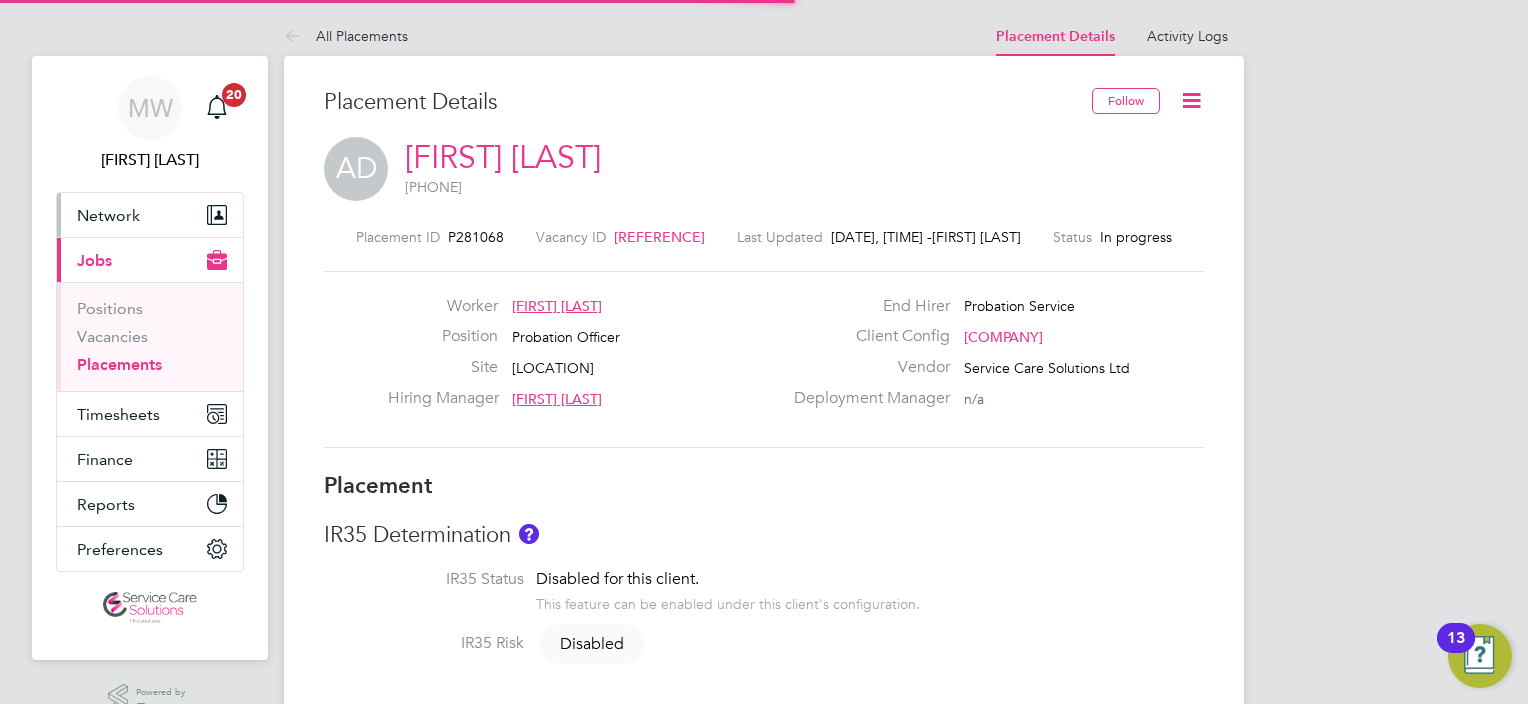 click on "Network" at bounding box center [108, 215] 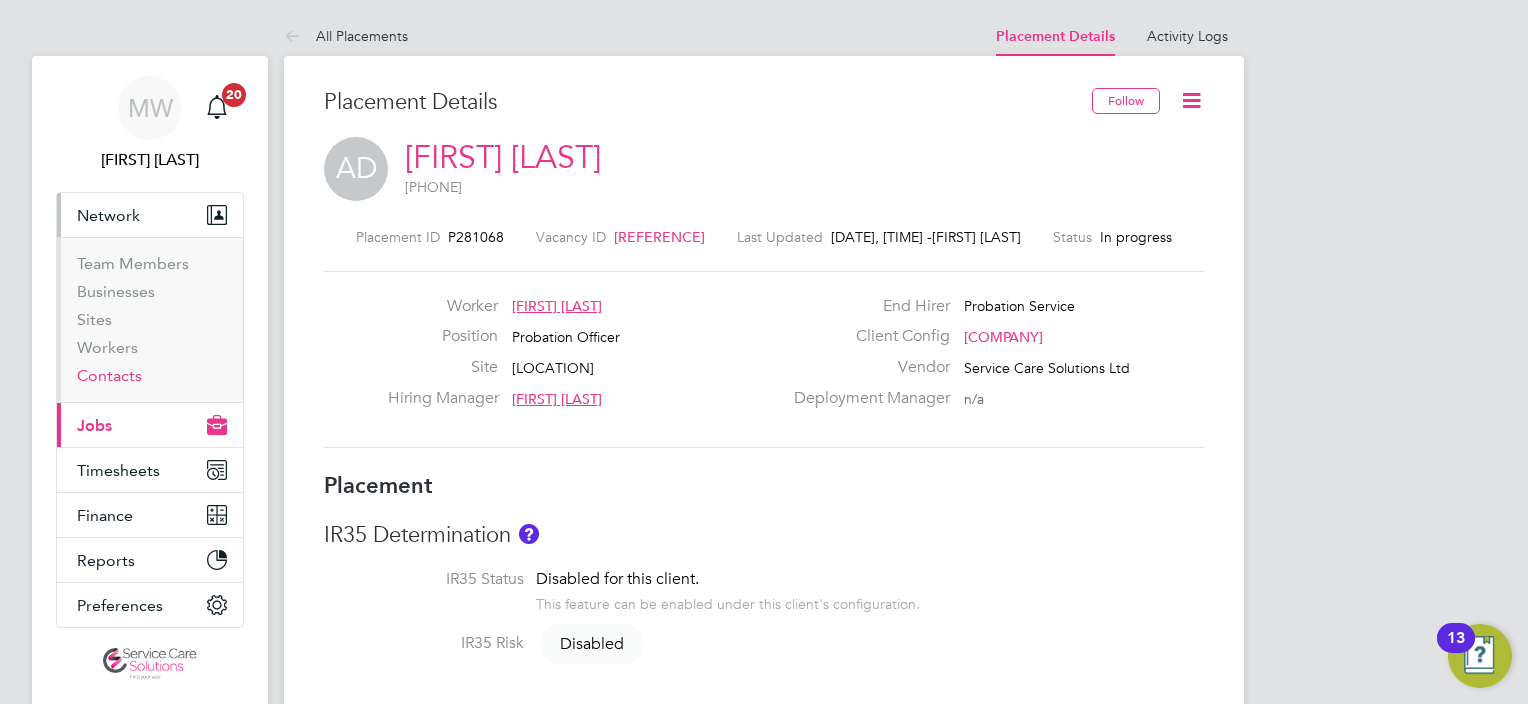 click on "Contacts" at bounding box center [109, 375] 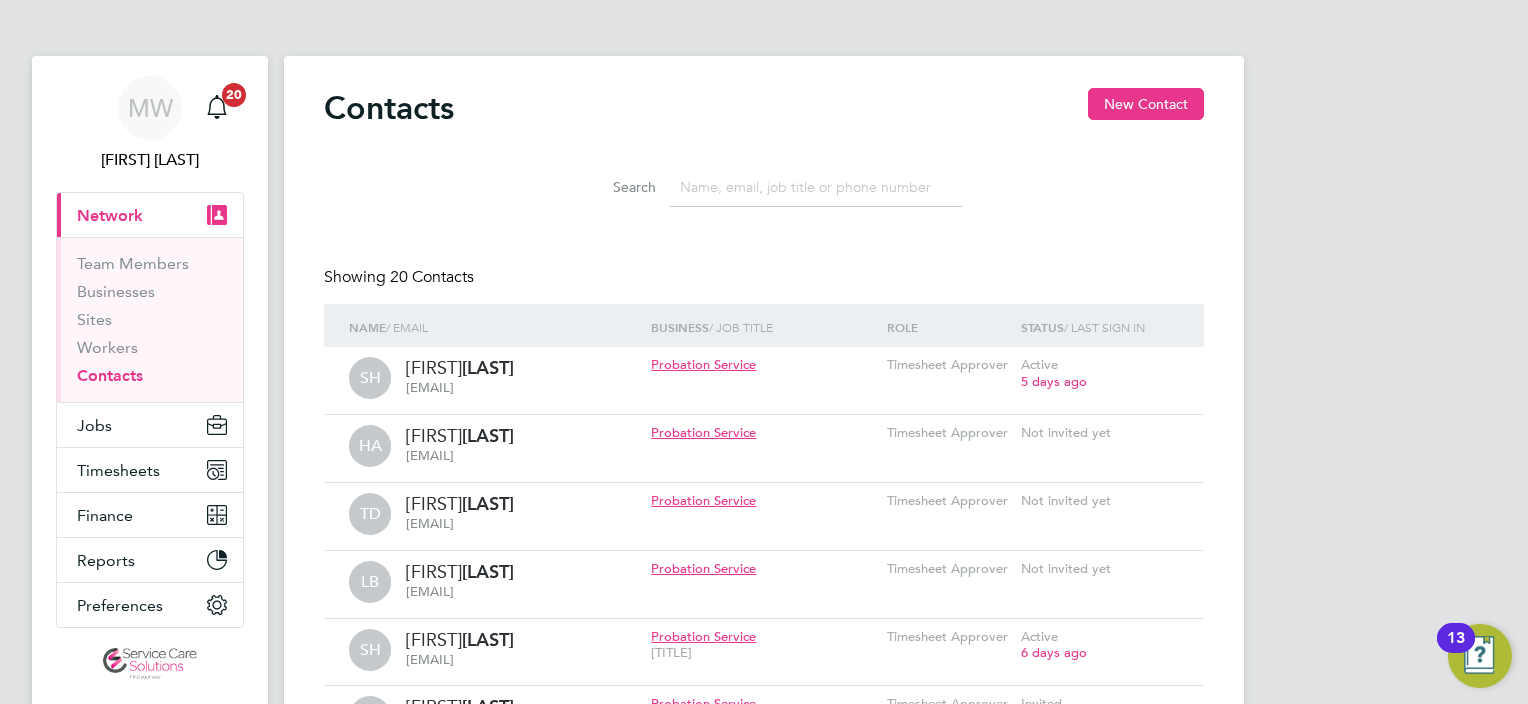 drag, startPoint x: 1146, startPoint y: 99, endPoint x: 1028, endPoint y: 129, distance: 121.75385 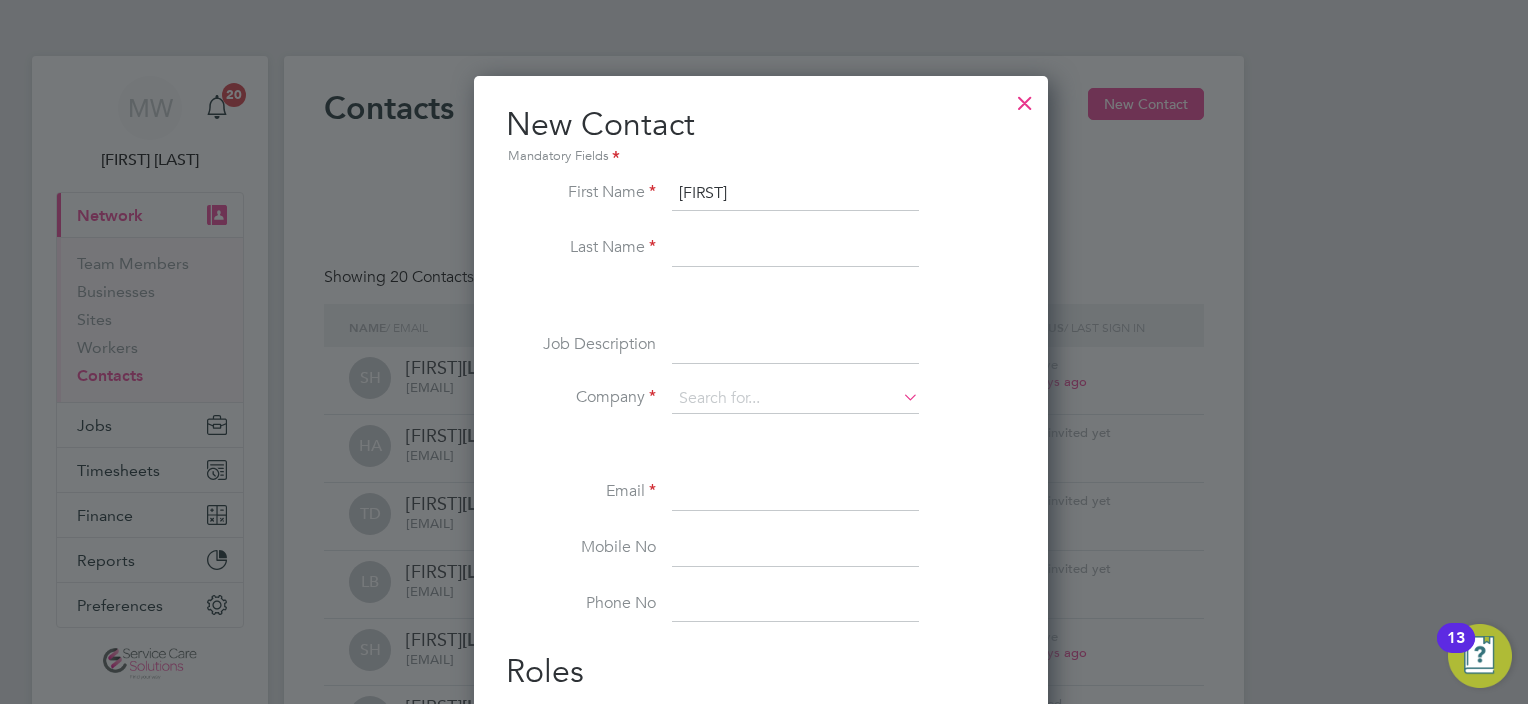 type on "[FIRST]" 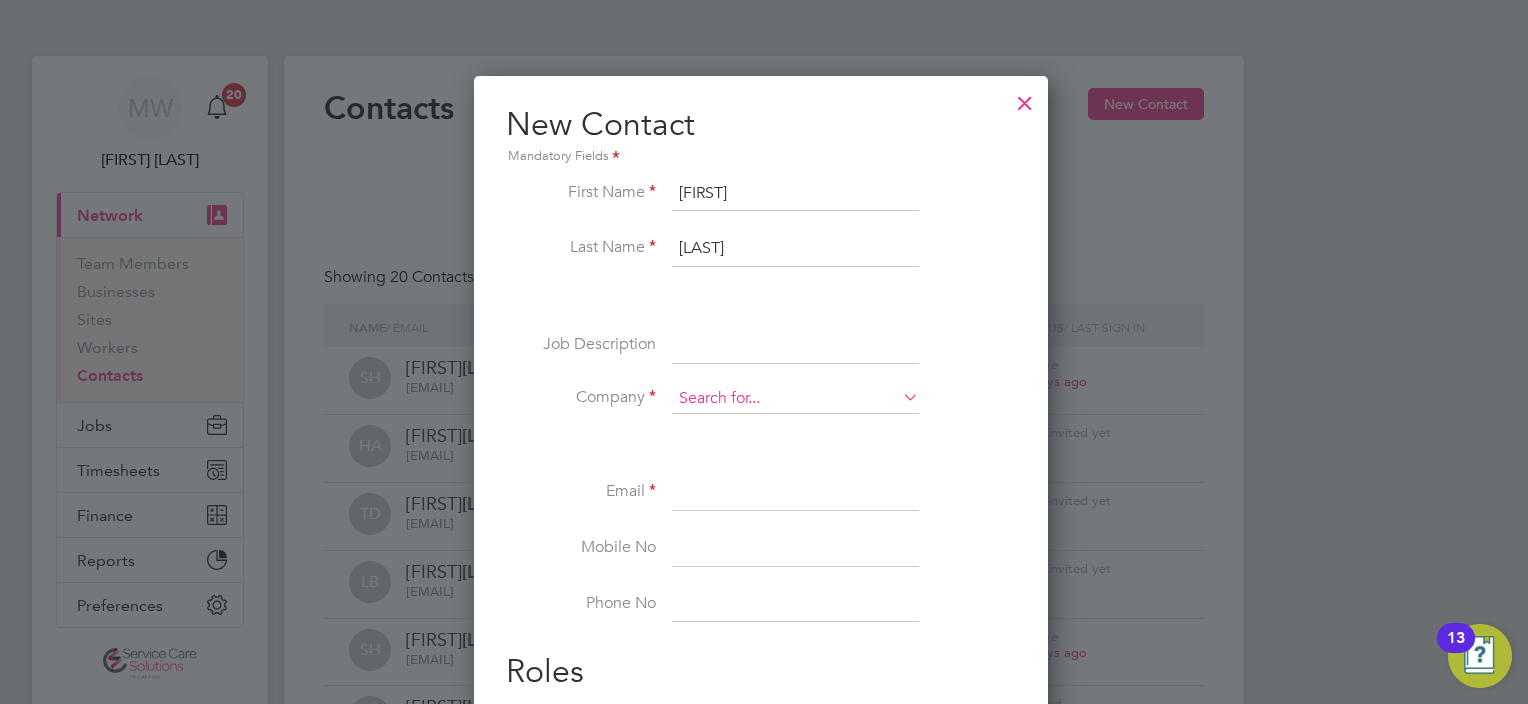 type on "[LAST]" 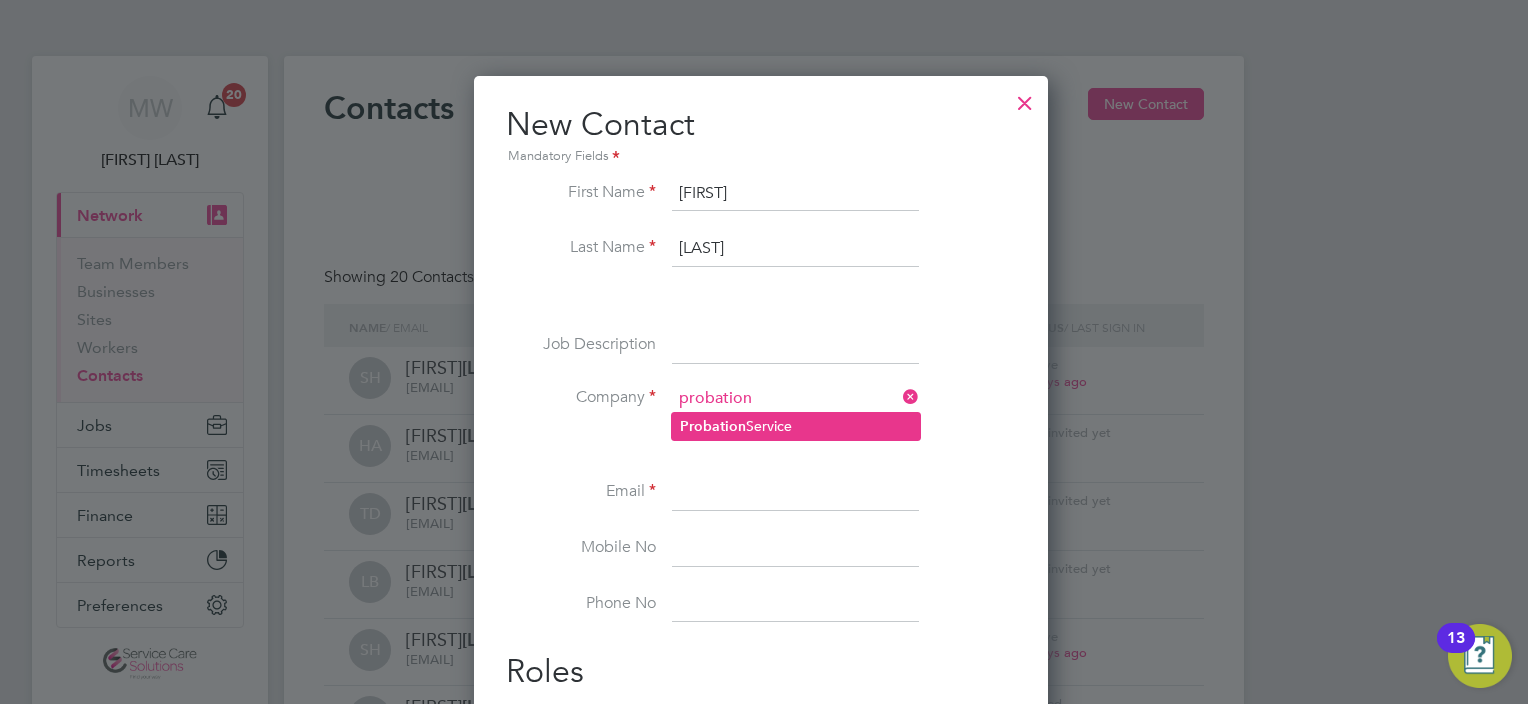click on "Probation" 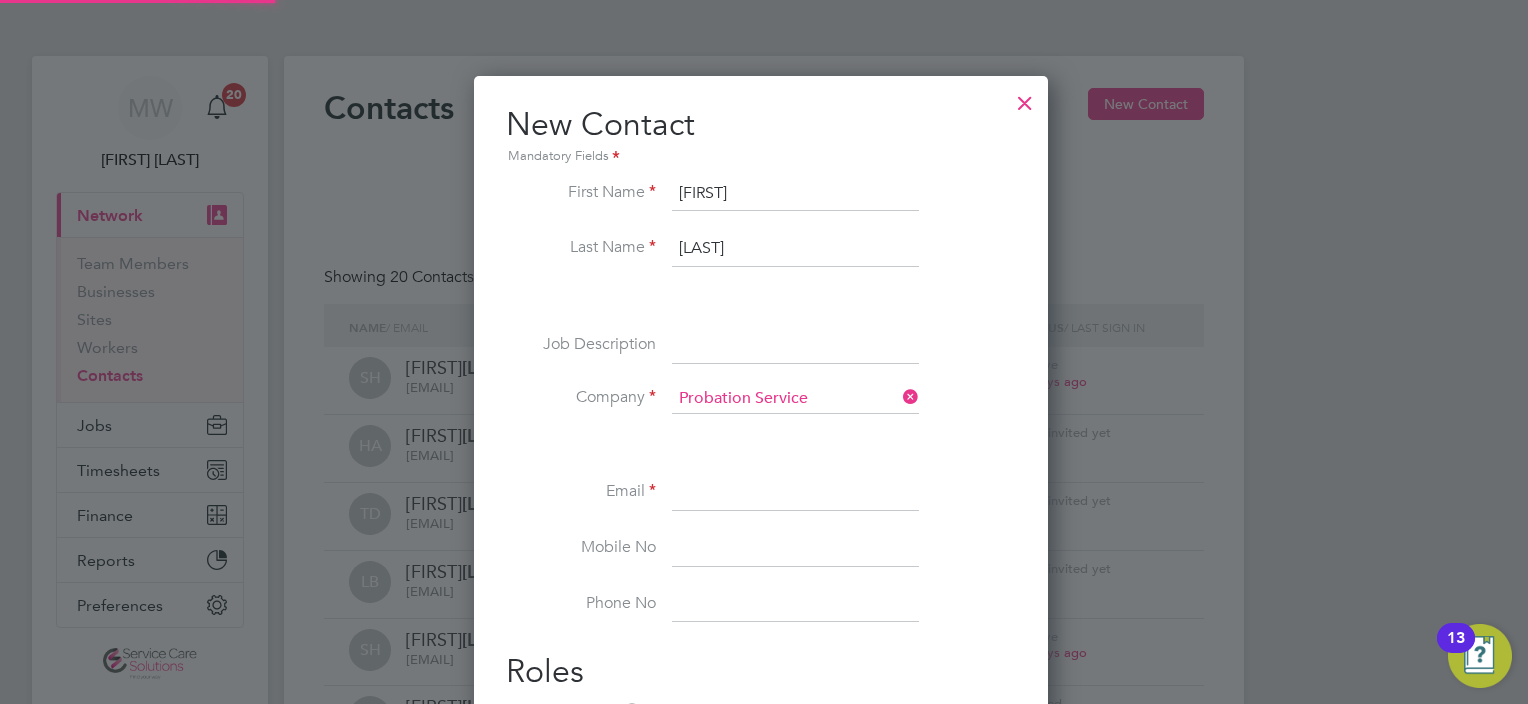 scroll, scrollTop: 9, scrollLeft: 9, axis: both 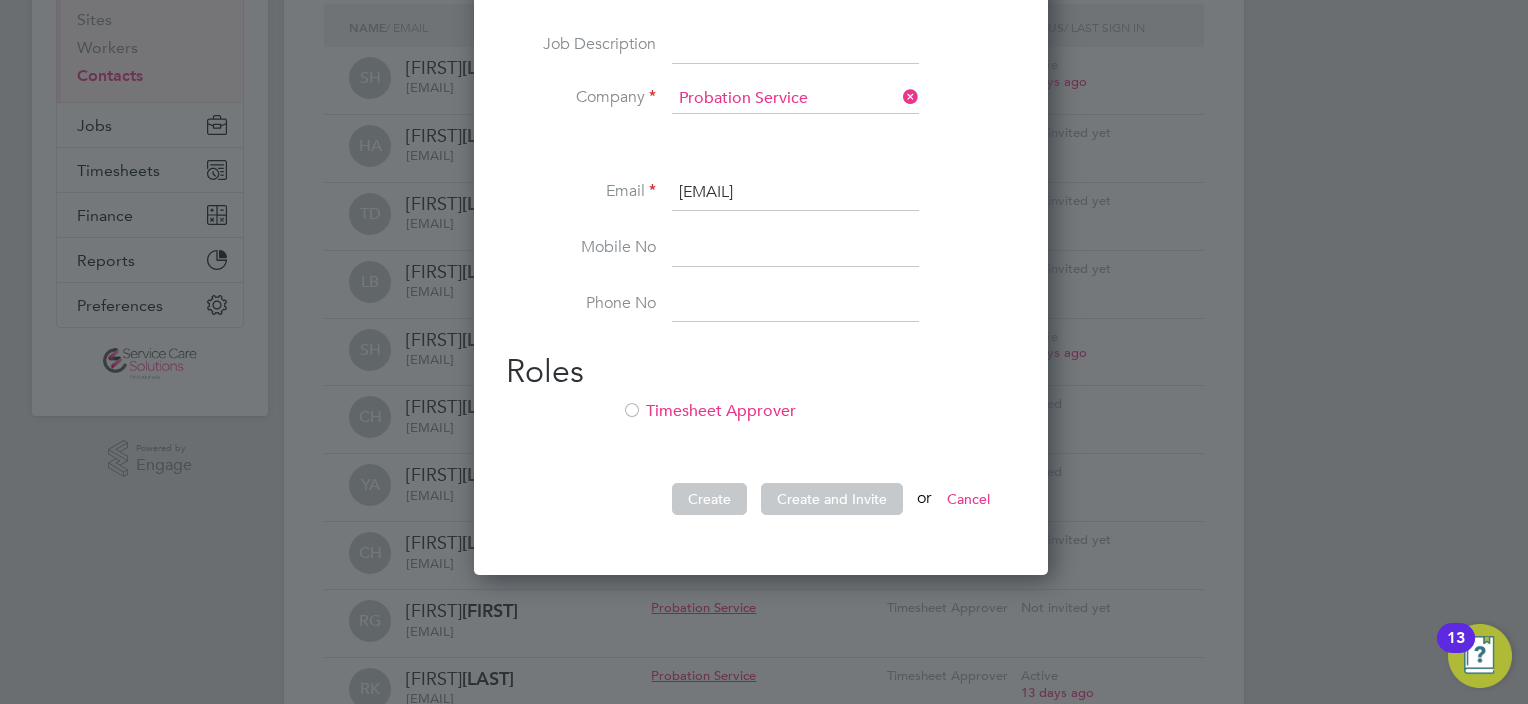 type on "[EMAIL]" 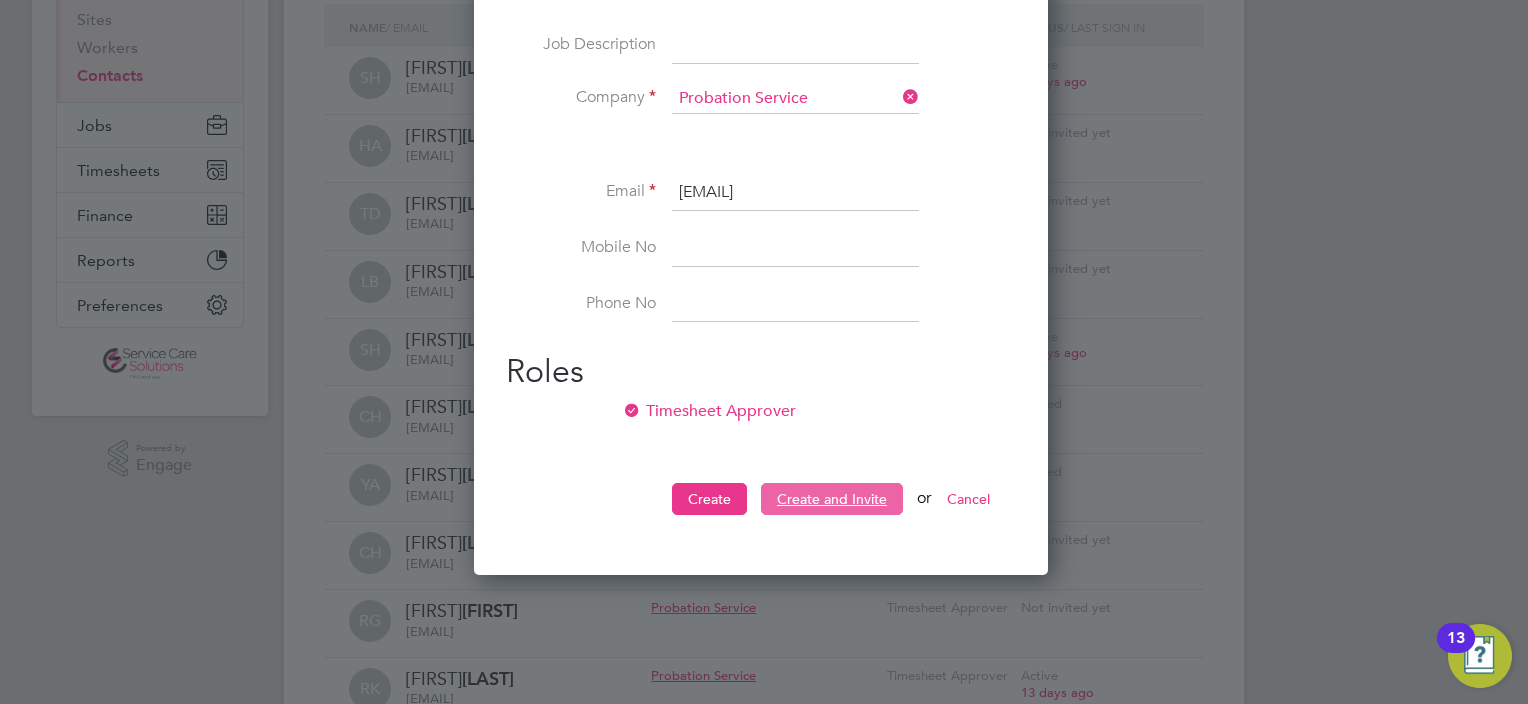 click on "Create and Invite" at bounding box center (832, 499) 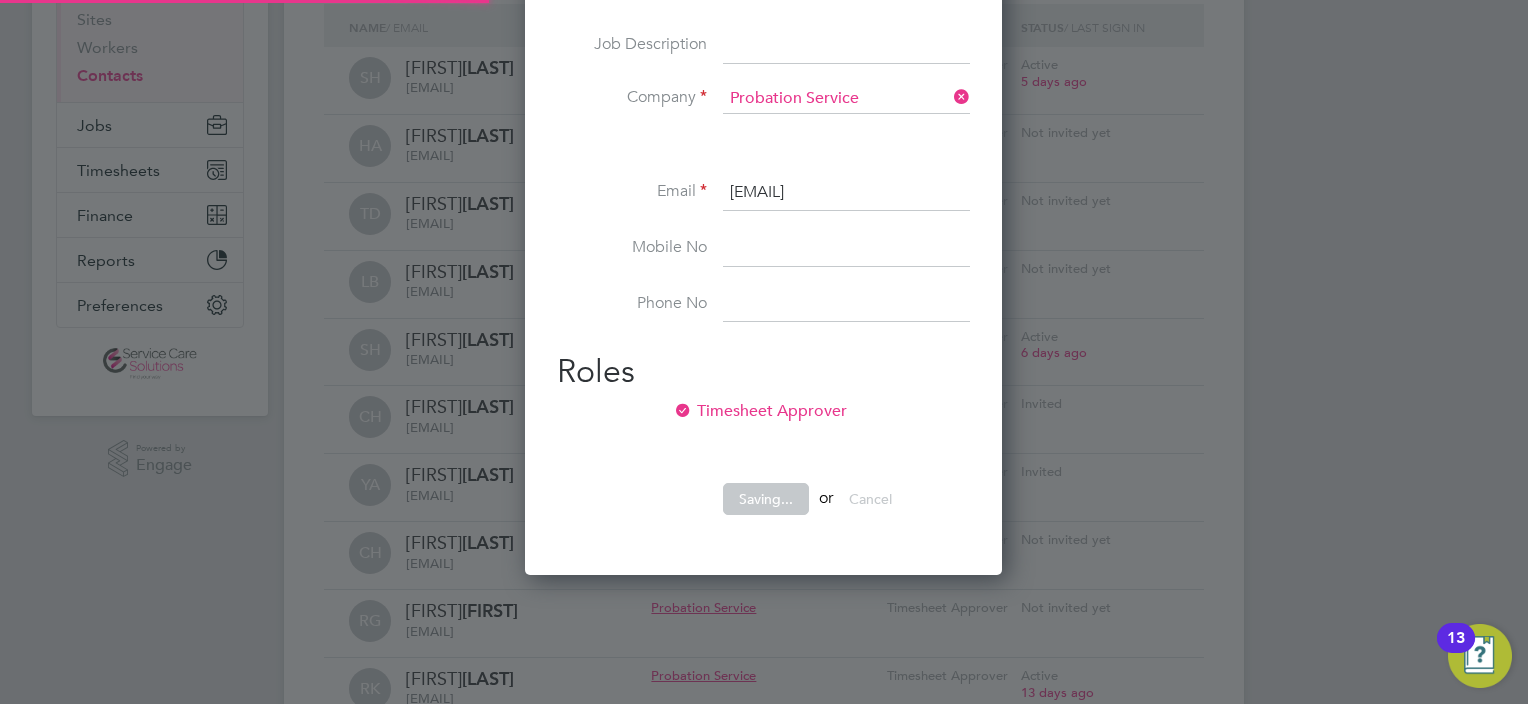 scroll, scrollTop: 9, scrollLeft: 9, axis: both 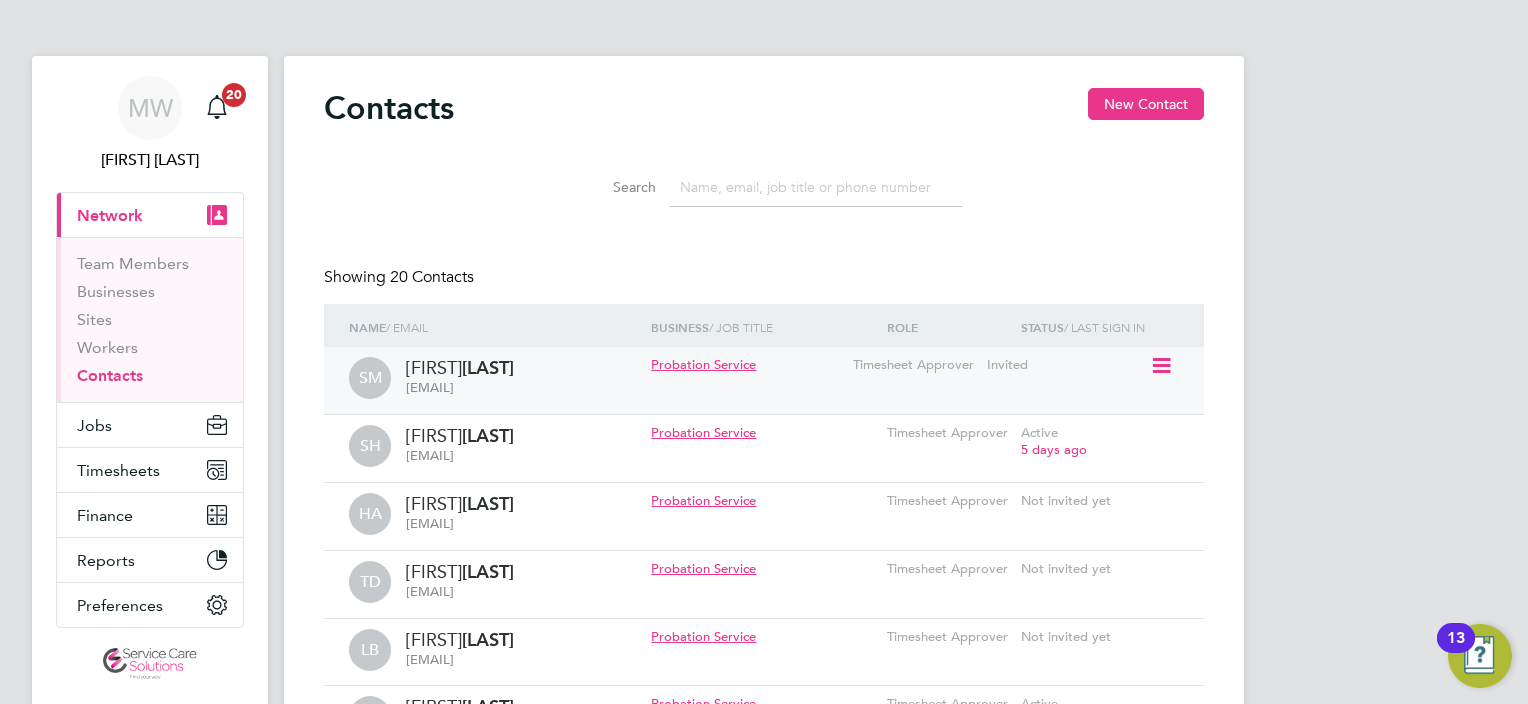 click 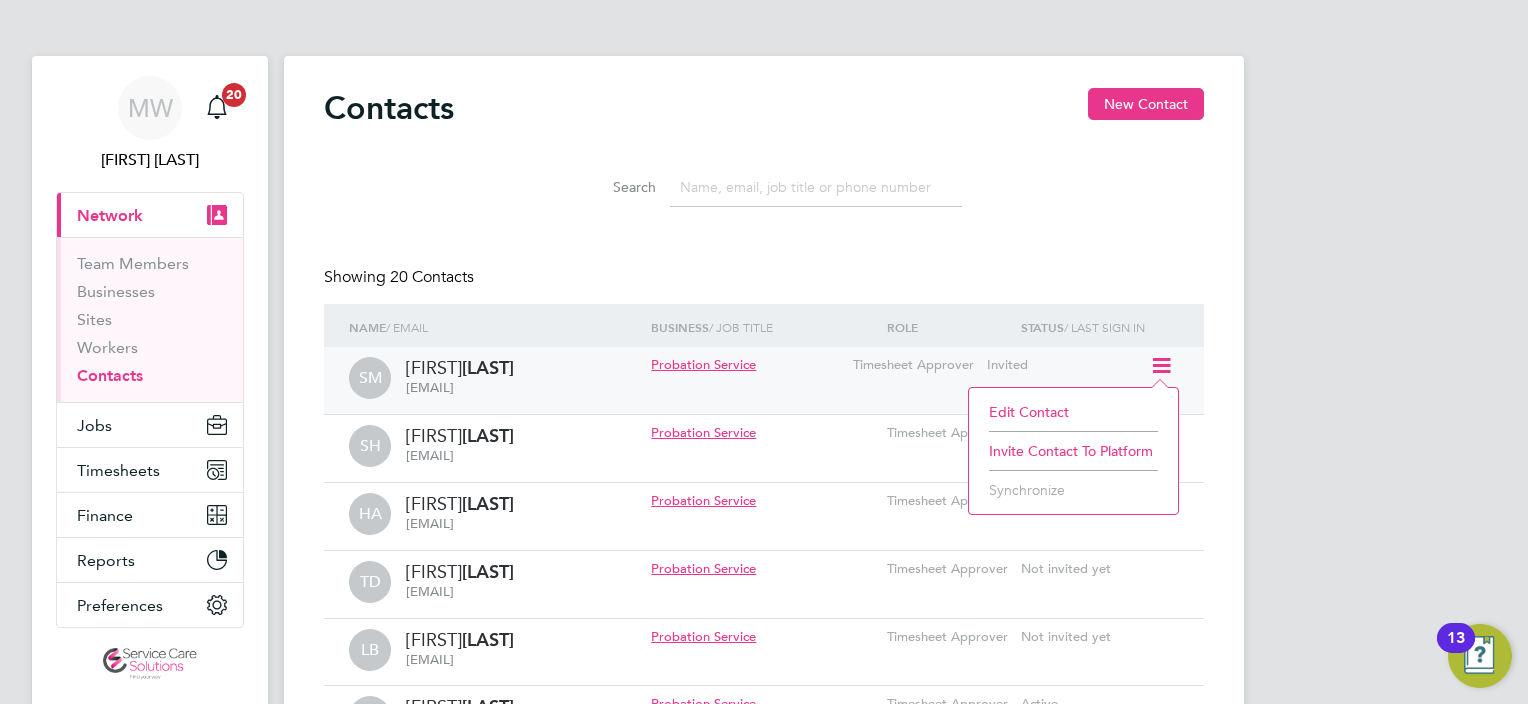 click on "Invite contact to platform" 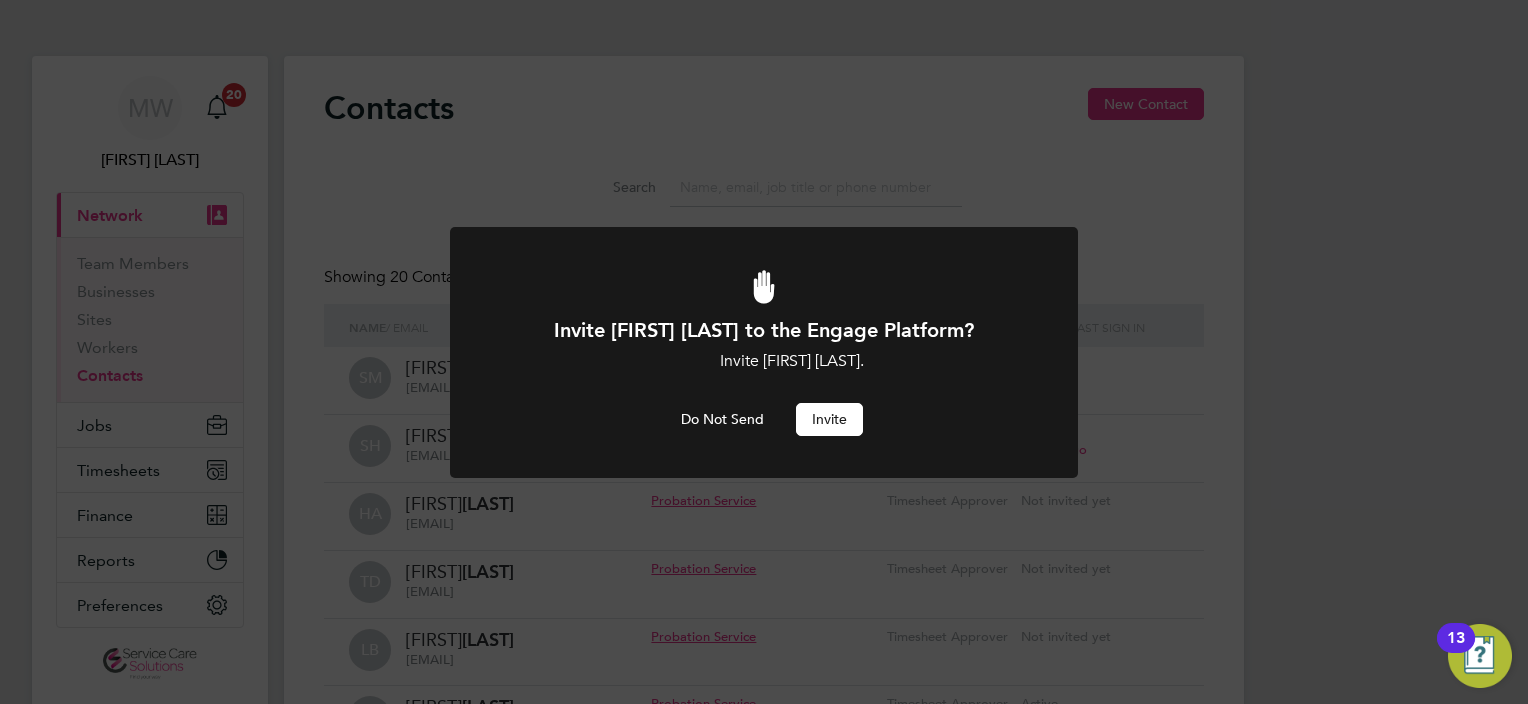 click on "Invite" at bounding box center [829, 419] 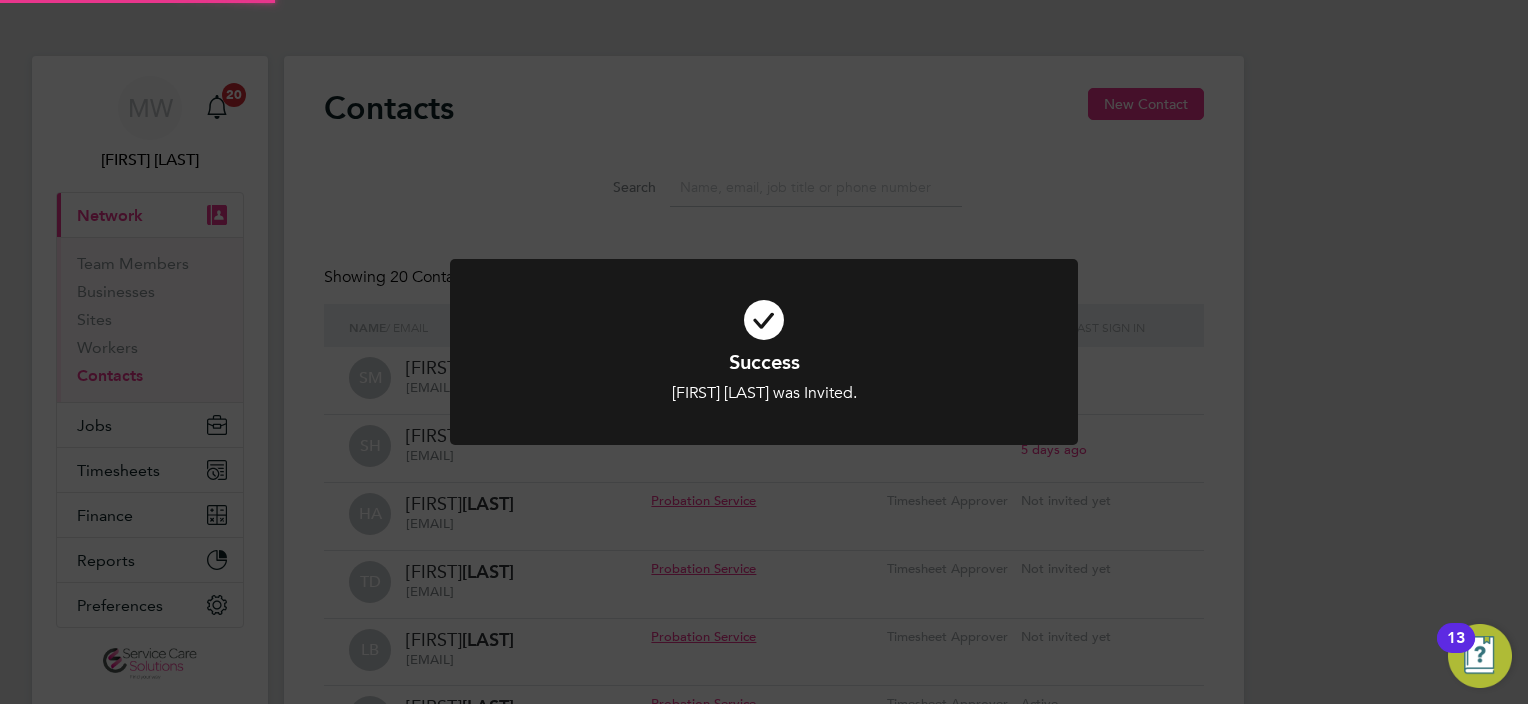 click on "Success [FIRST] [LAST] was Invited. Cancel Okay" 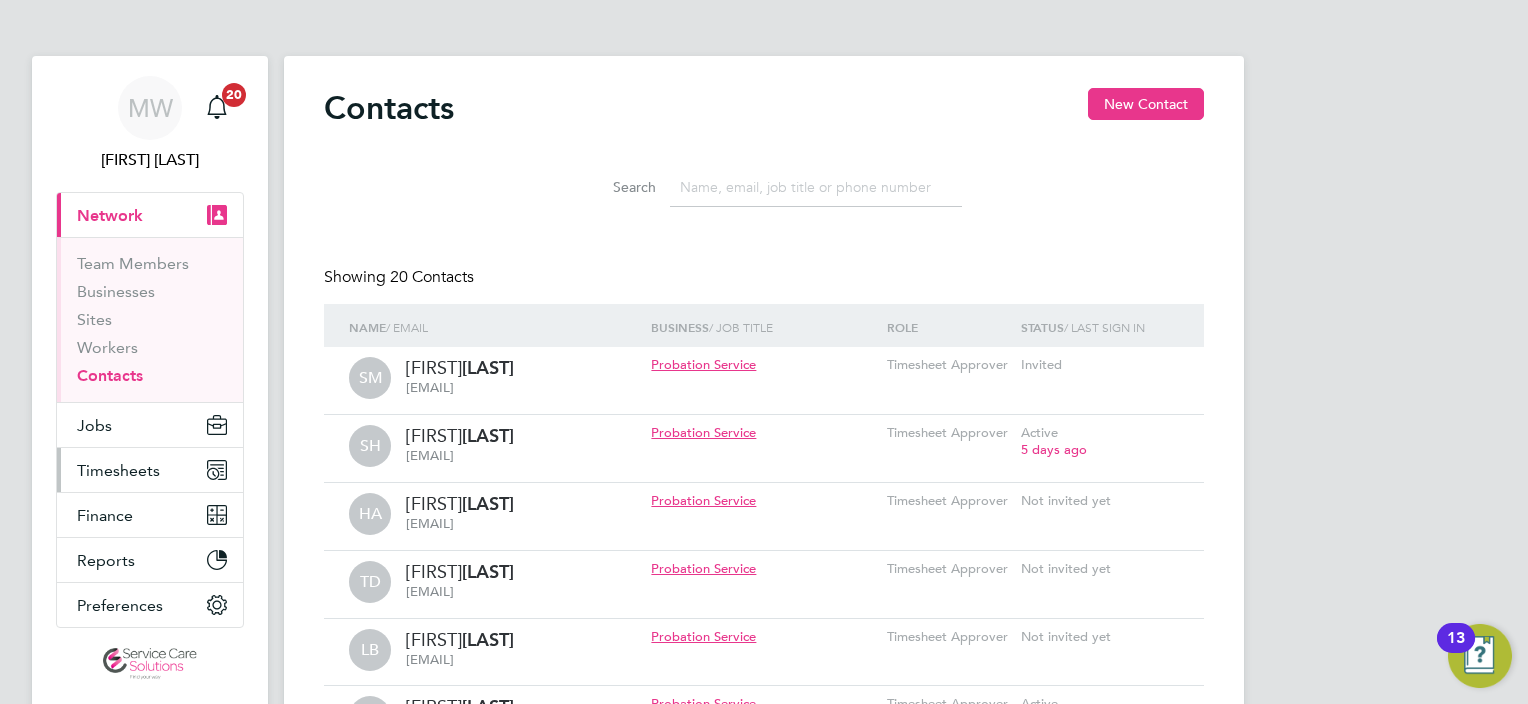 click on "Timesheets" at bounding box center (150, 470) 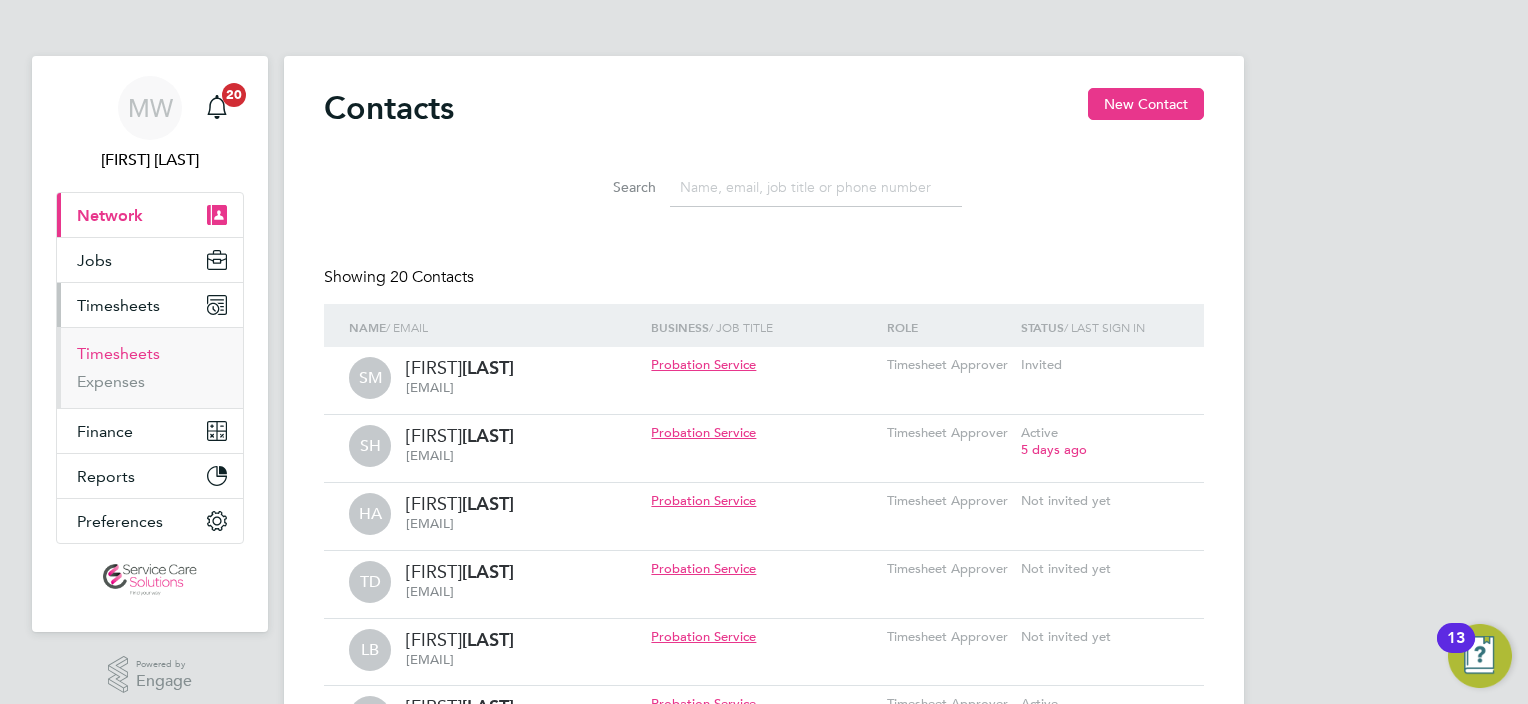 click on "Timesheets" at bounding box center (118, 353) 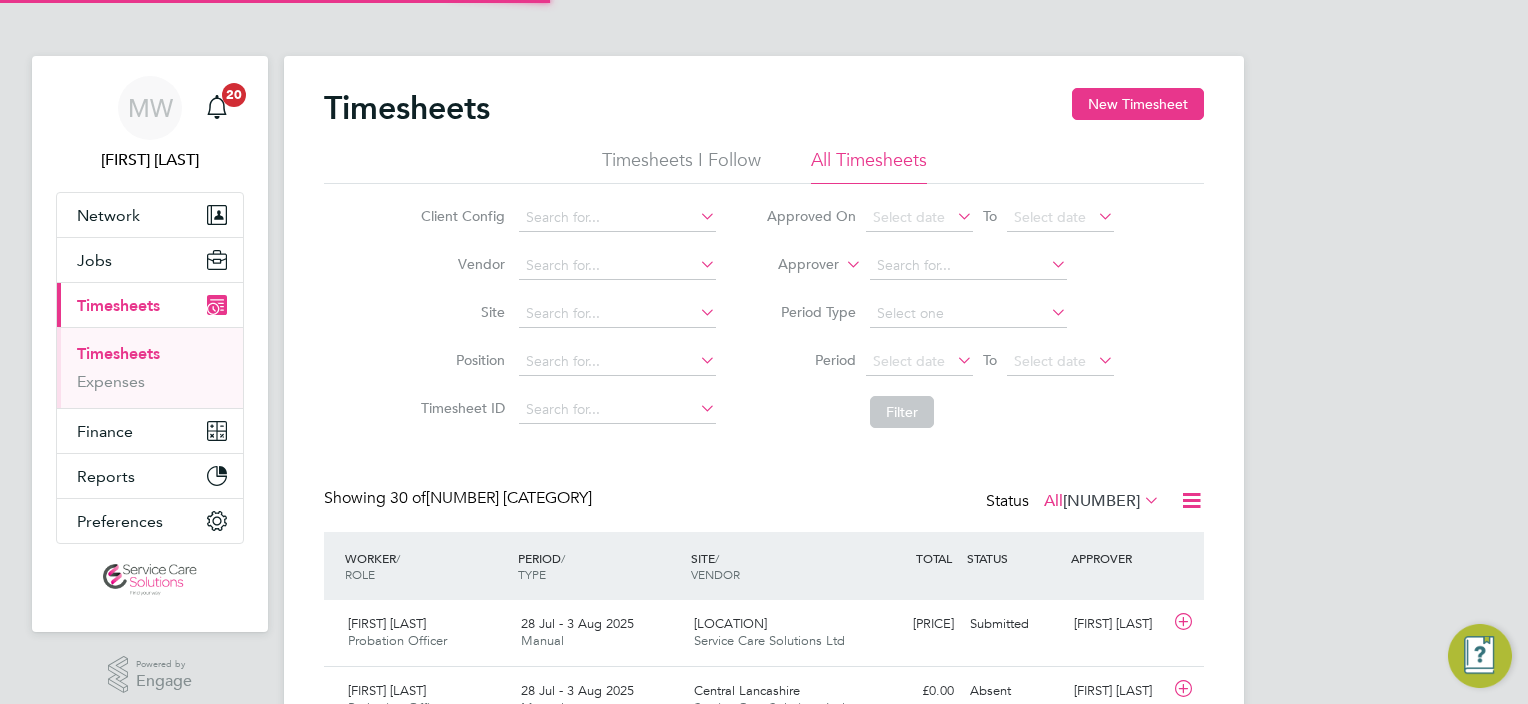 scroll, scrollTop: 9, scrollLeft: 10, axis: both 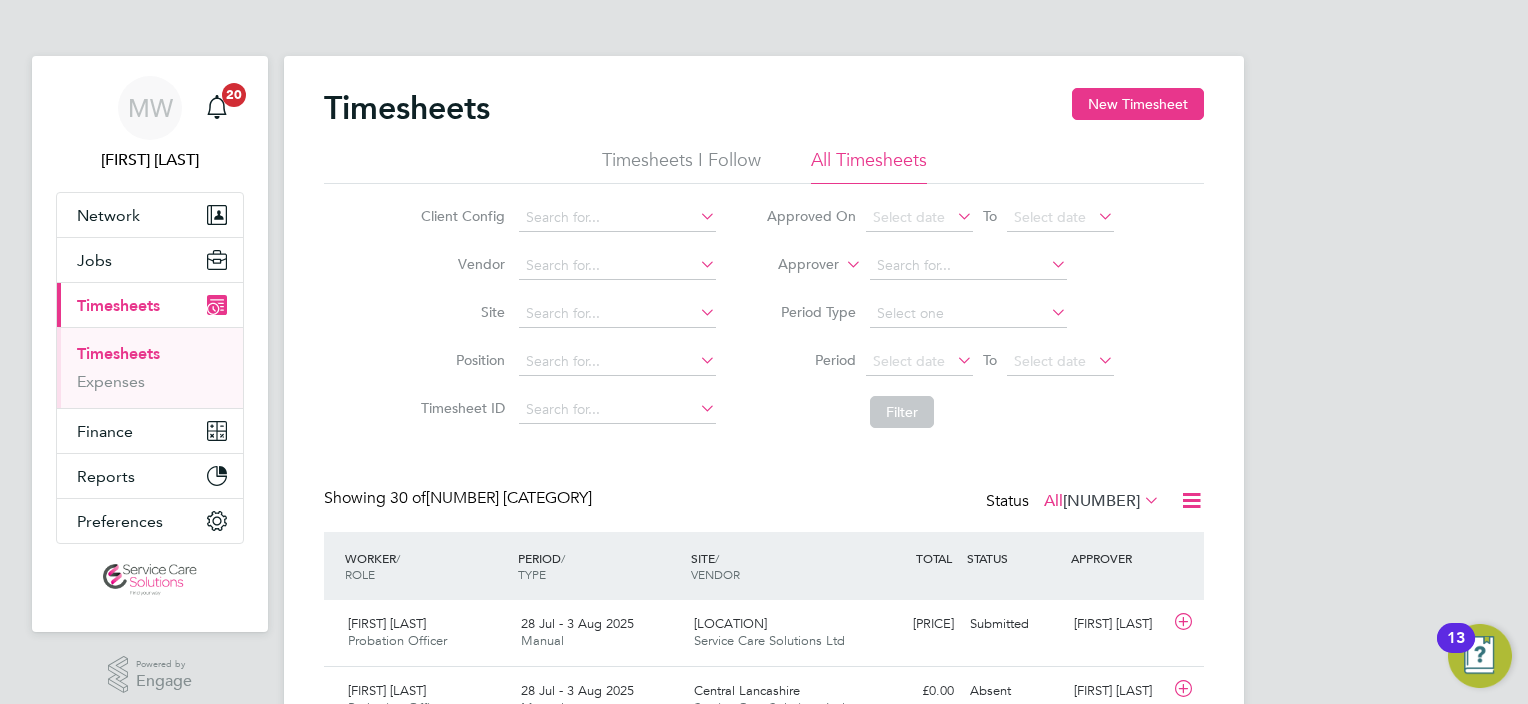 click on "Approver" 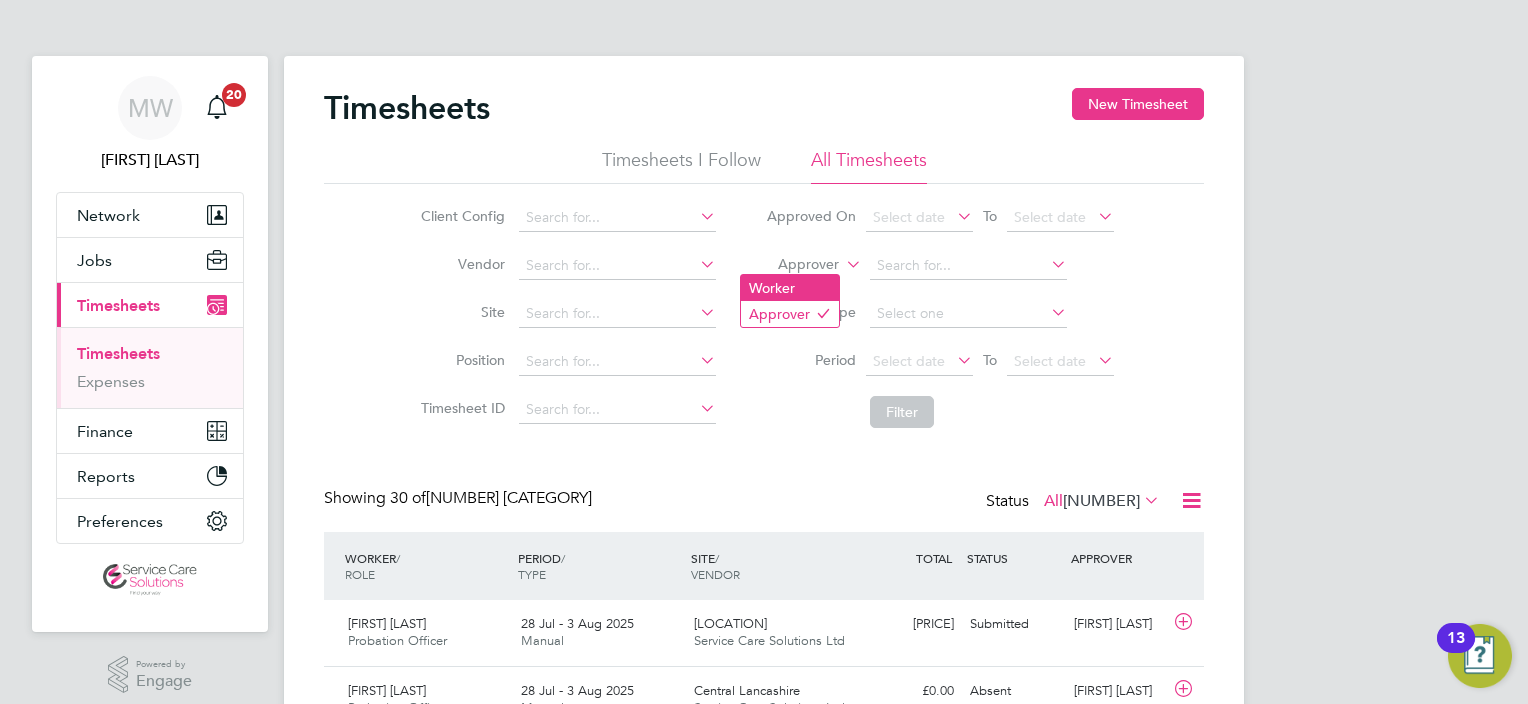 drag, startPoint x: 802, startPoint y: 281, endPoint x: 824, endPoint y: 284, distance: 22.203604 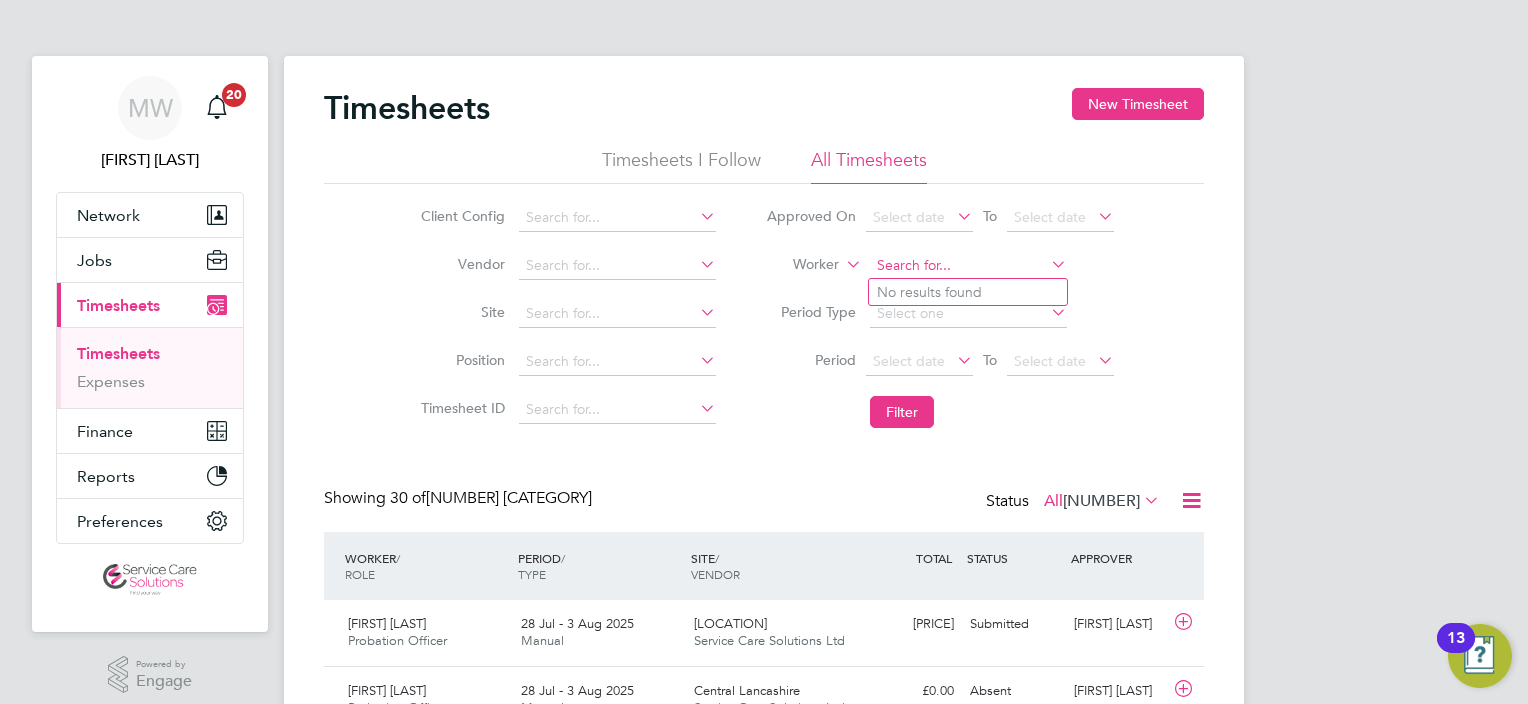 click 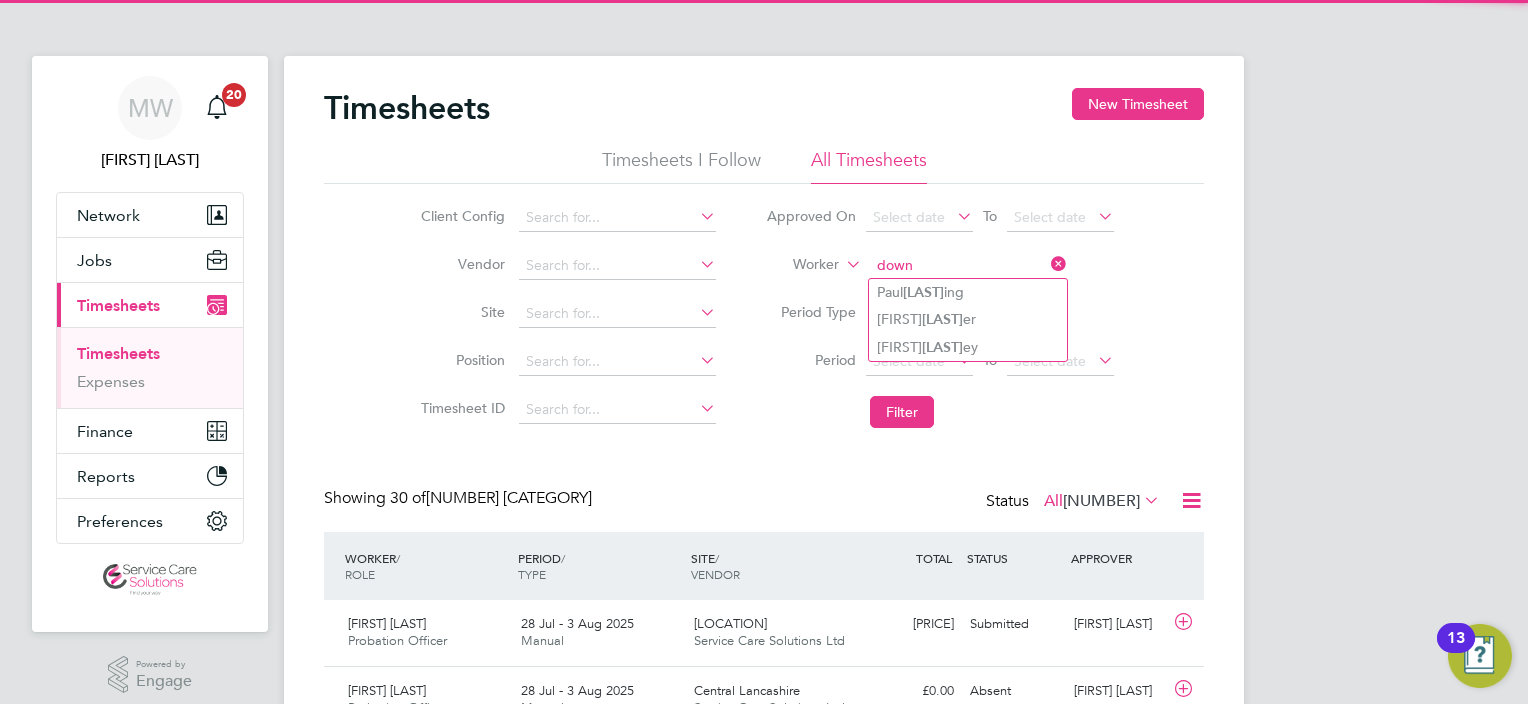 type on "down" 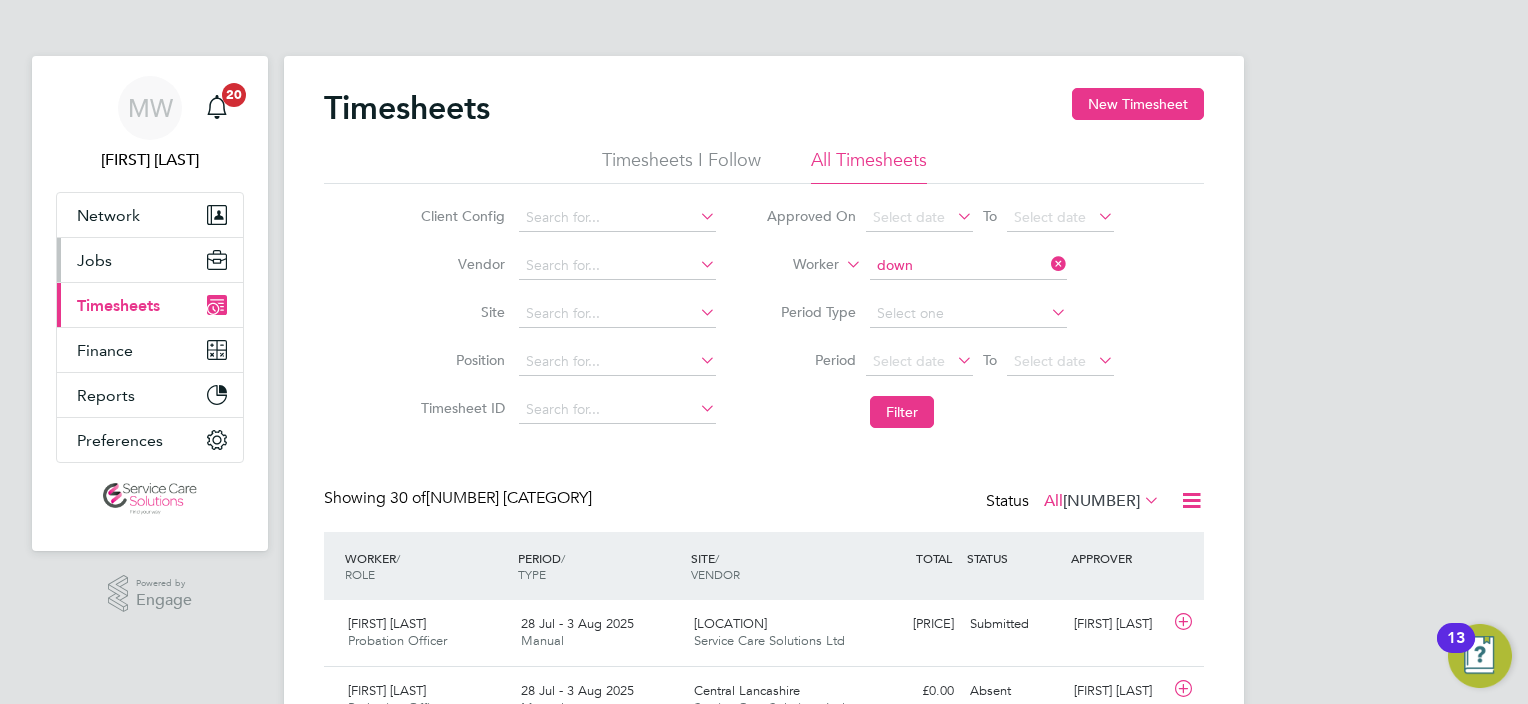 type 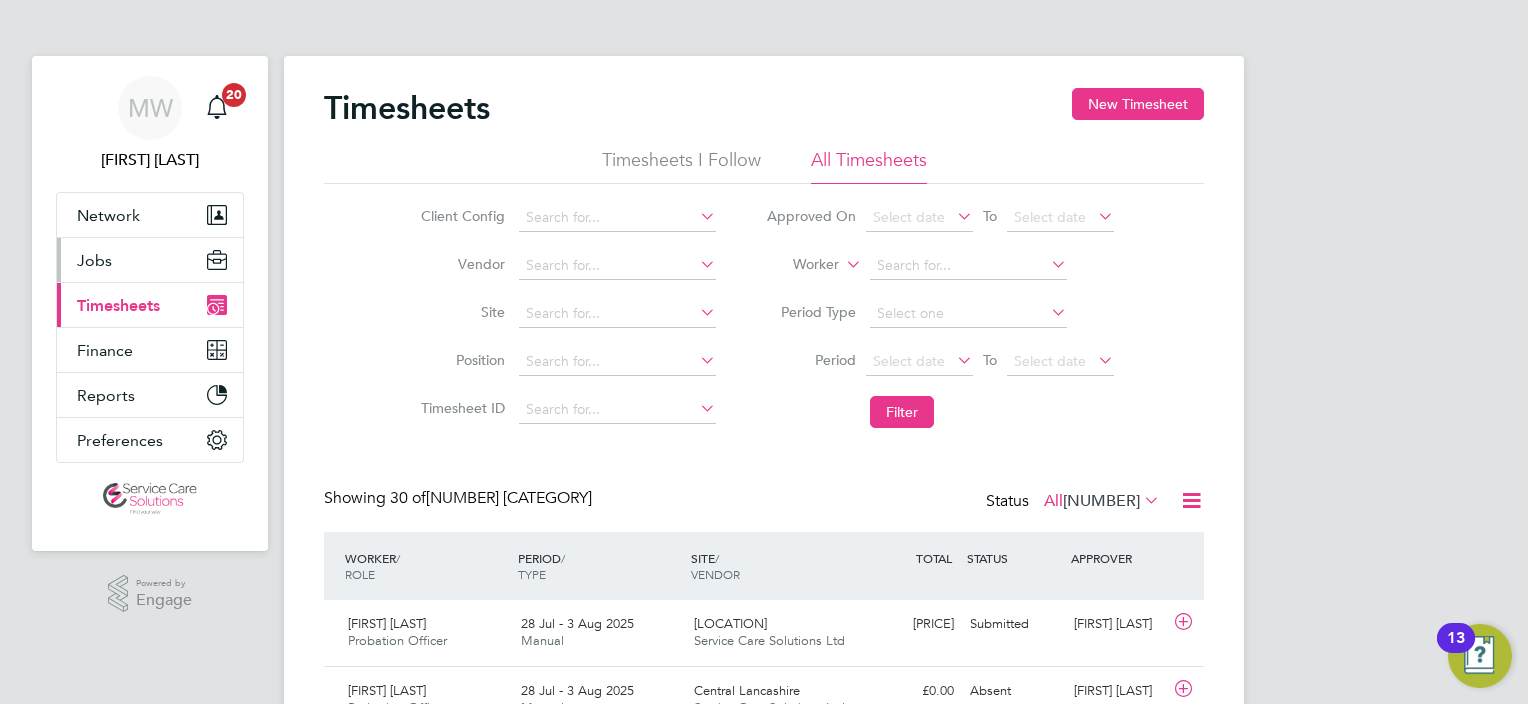click on "Jobs" at bounding box center [150, 260] 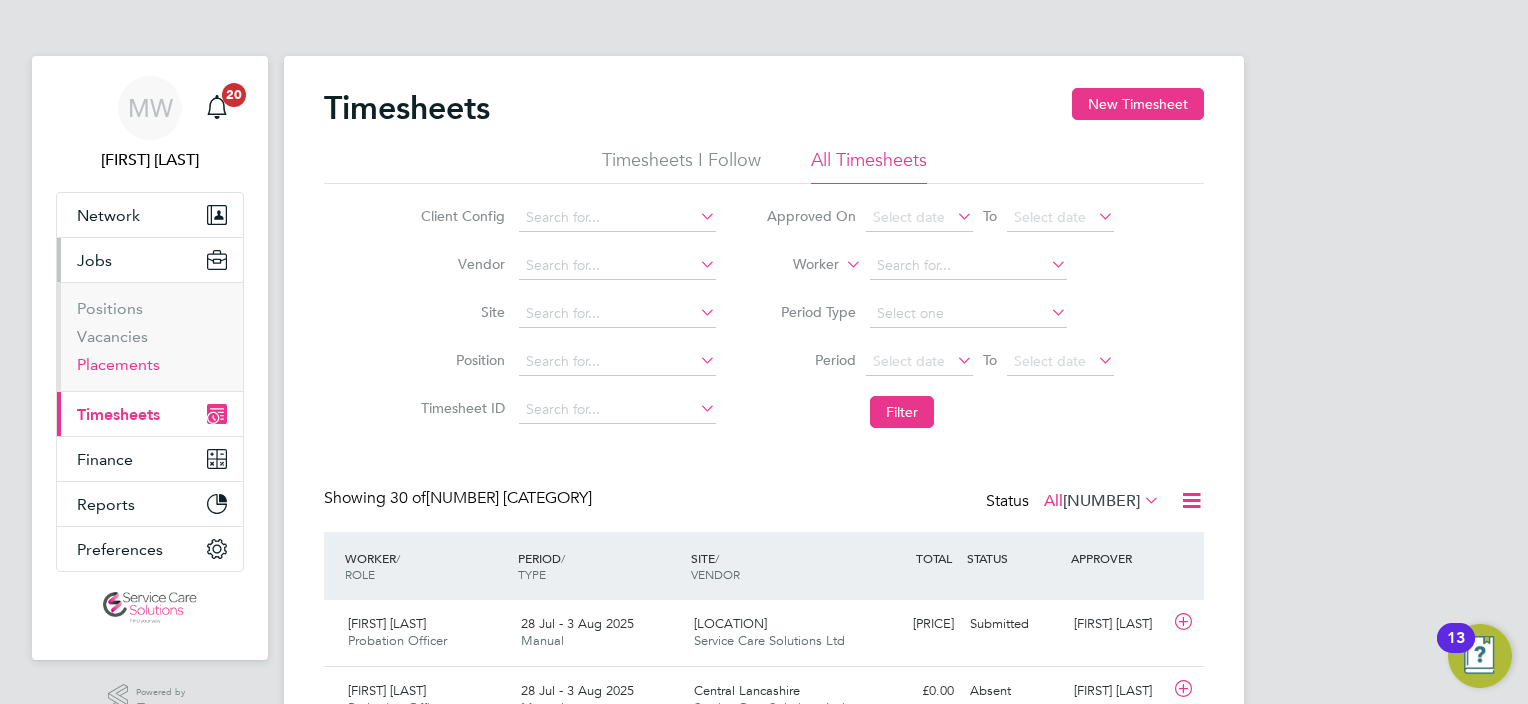 click on "Placements" at bounding box center (118, 364) 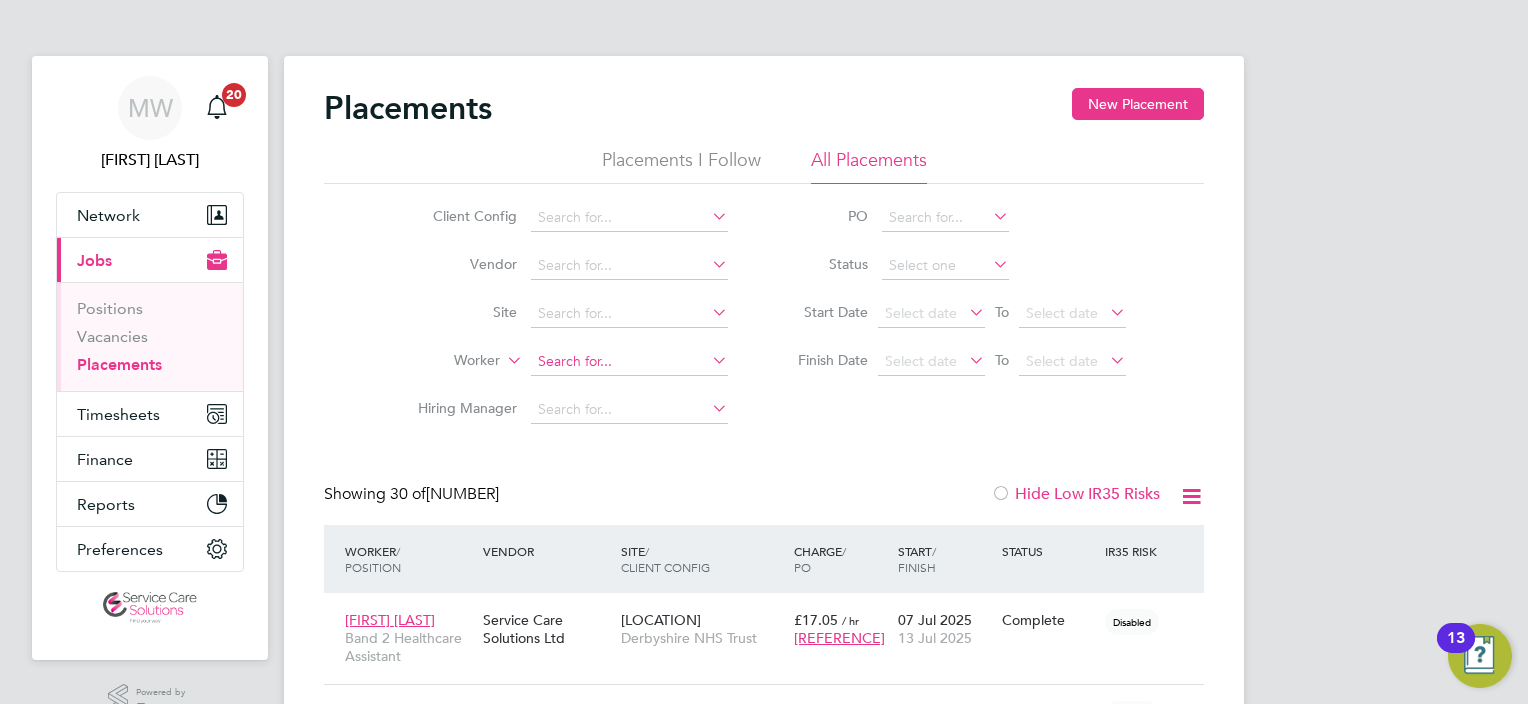 click 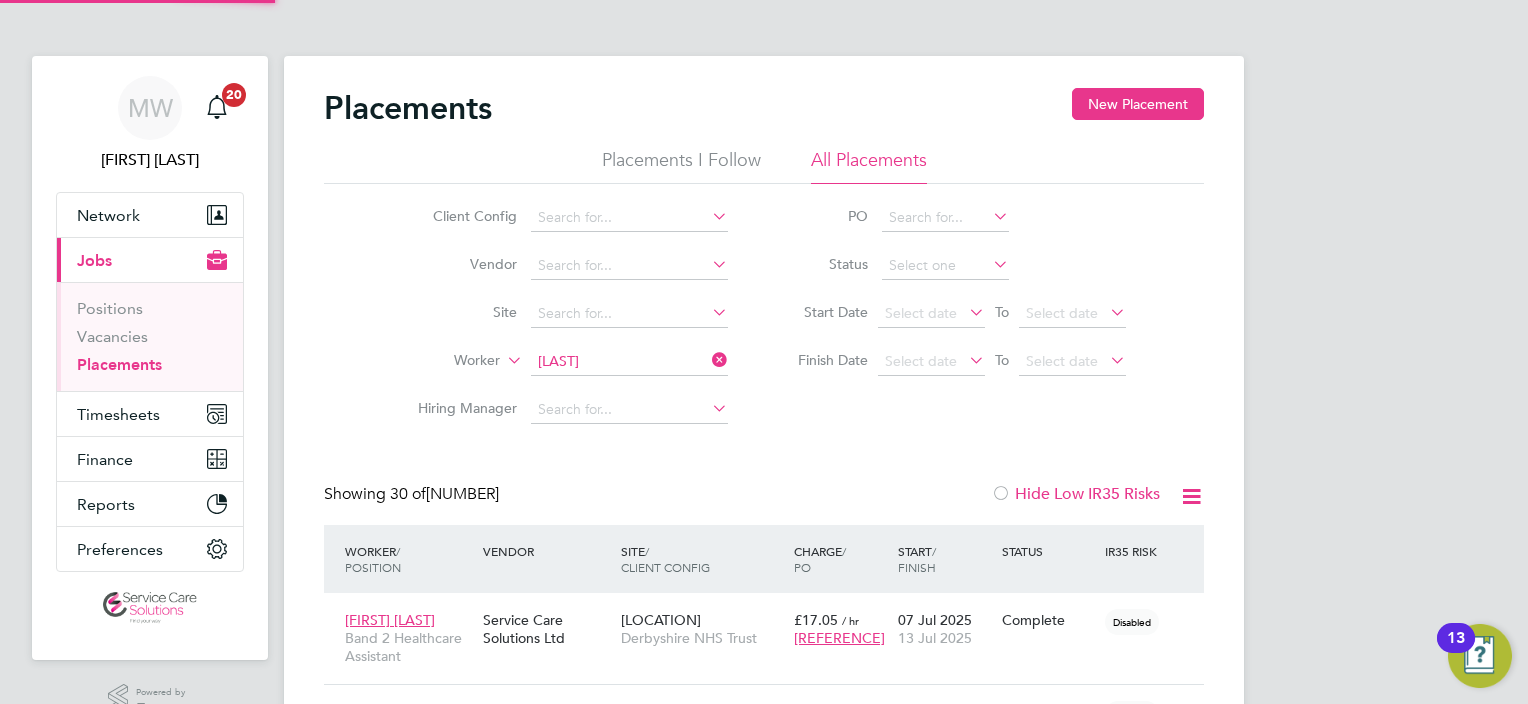 click on "[FIRST] [LAST]" 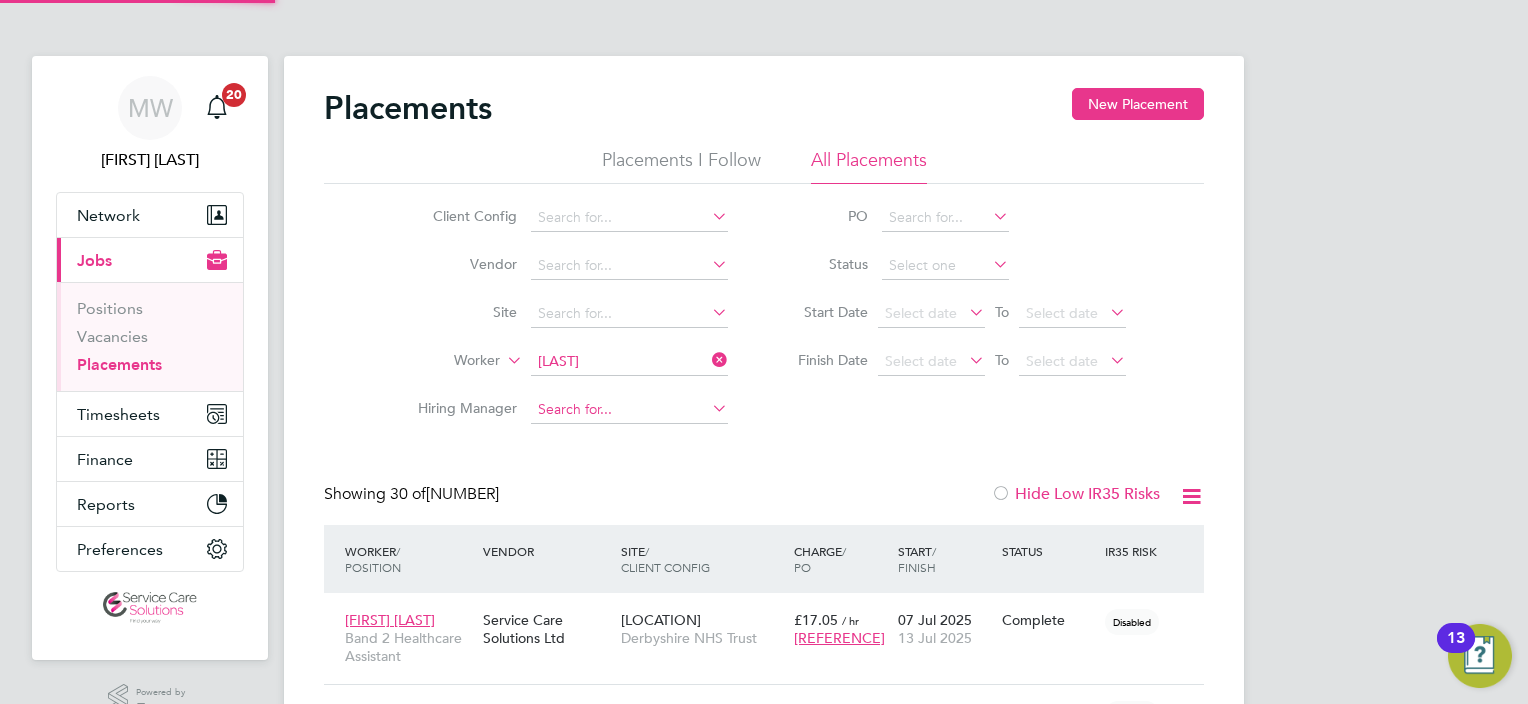 type on "[FIRST] [LAST]" 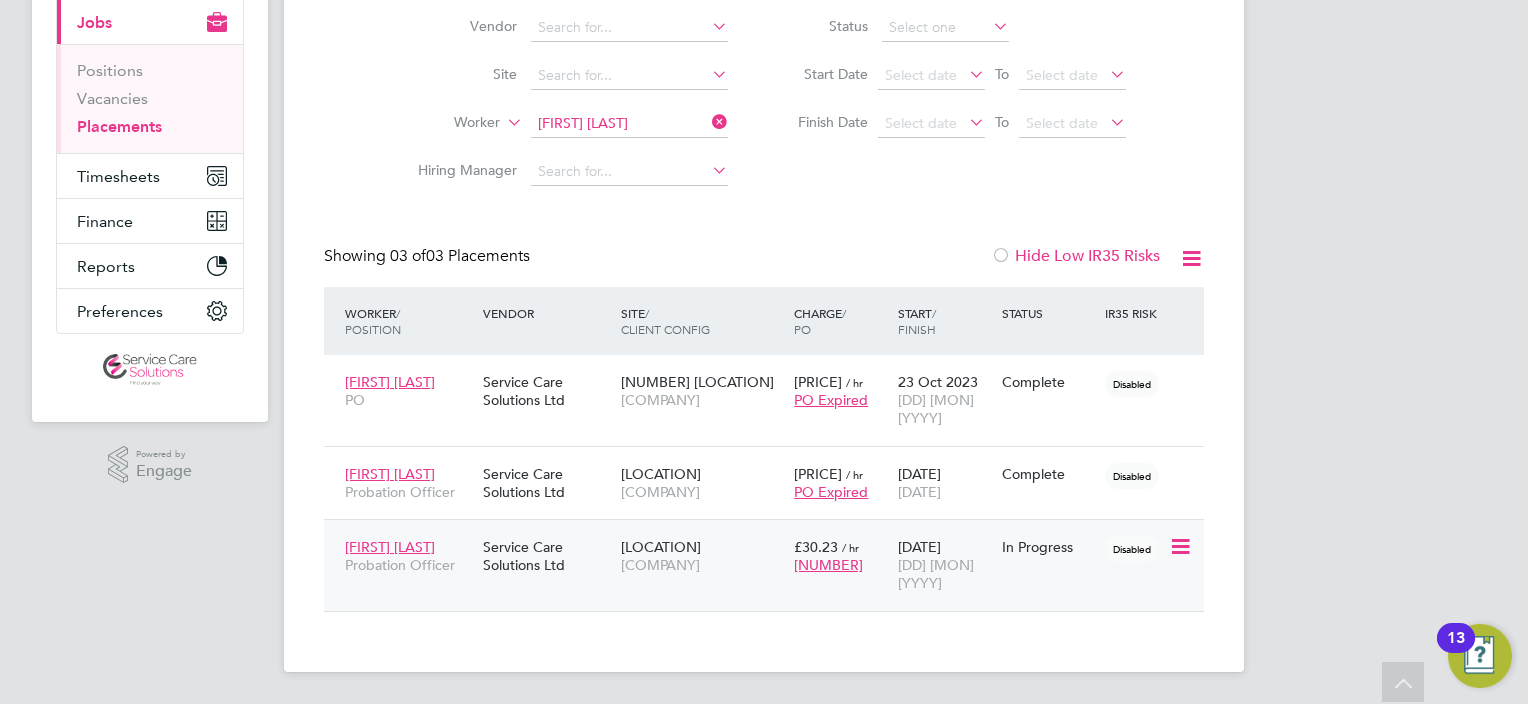click on "Service Care Solutions Ltd" 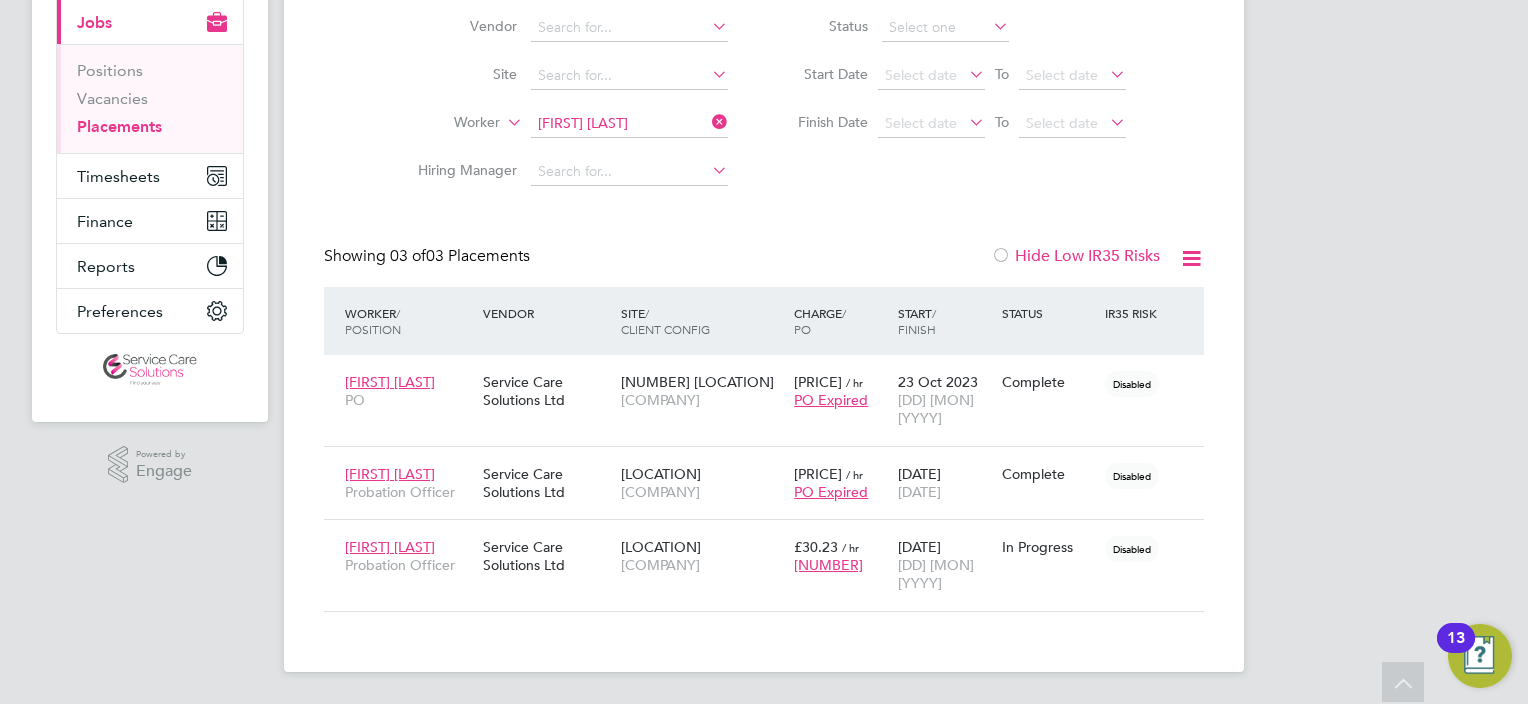 click 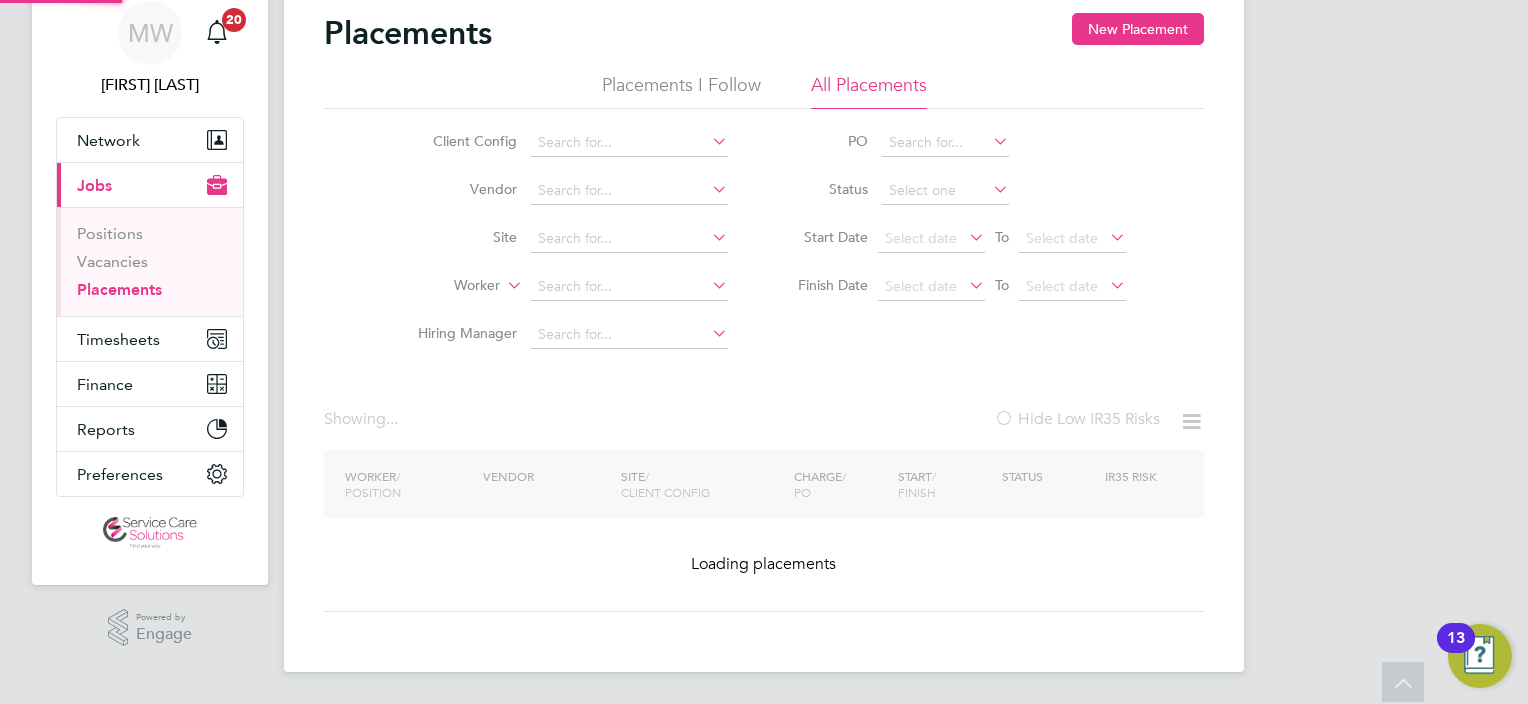 scroll, scrollTop: 0, scrollLeft: 0, axis: both 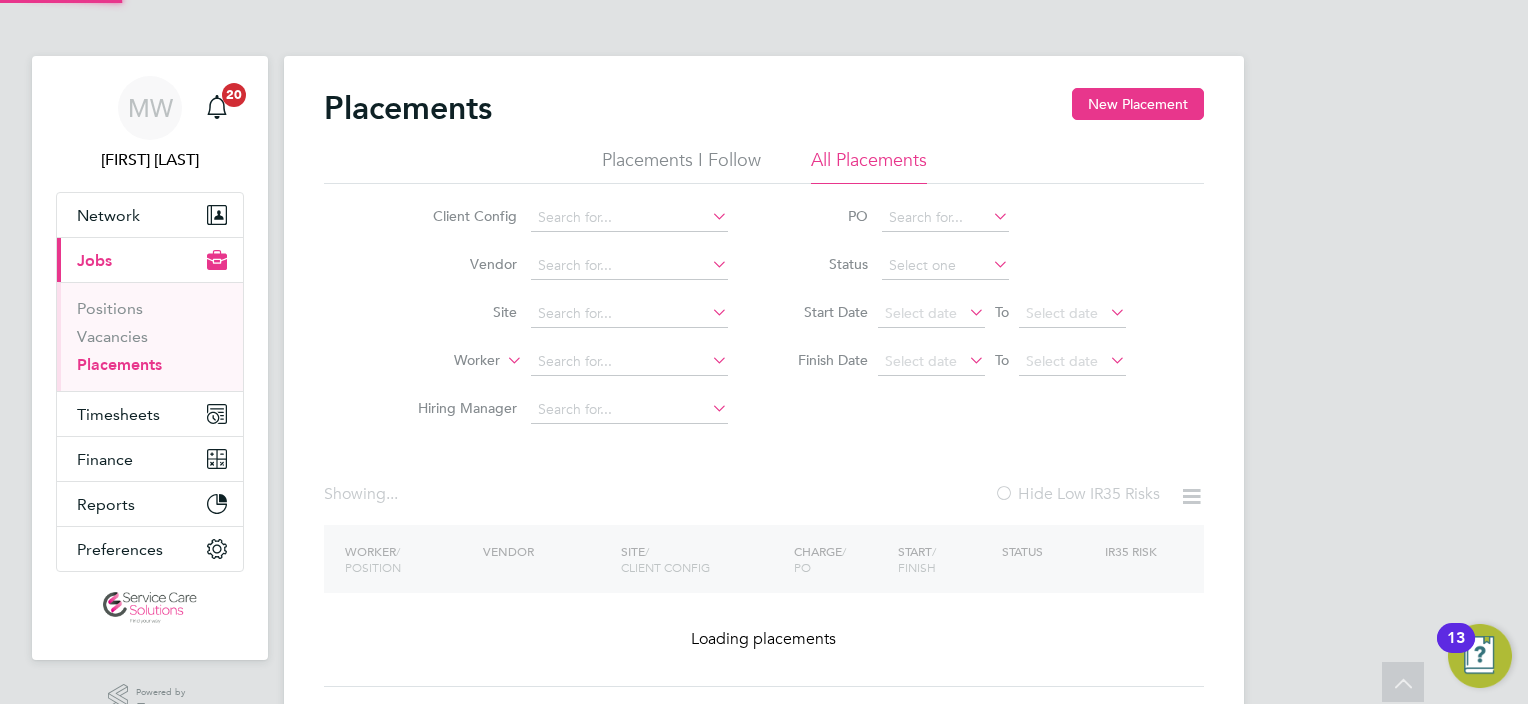 click on "Placements New Placement" 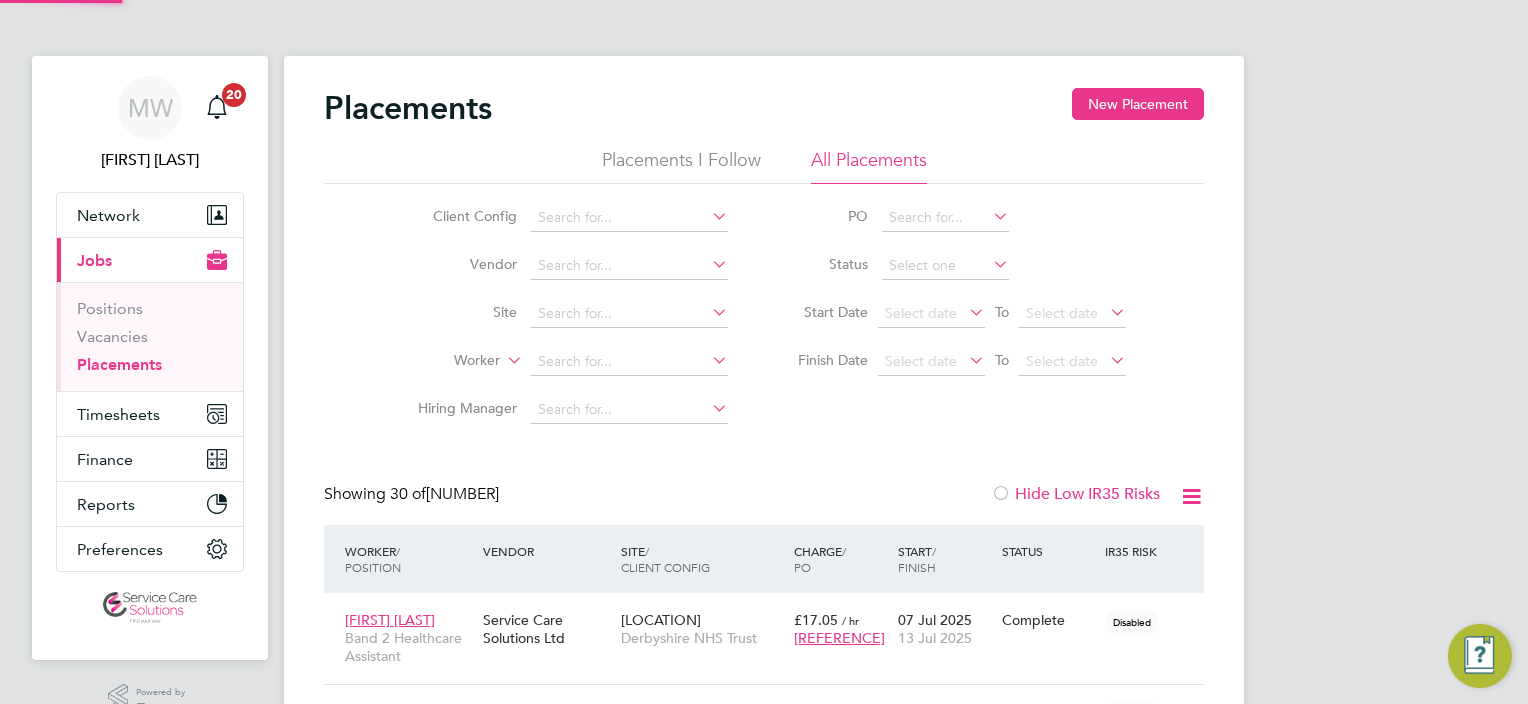 scroll, scrollTop: 10, scrollLeft: 9, axis: both 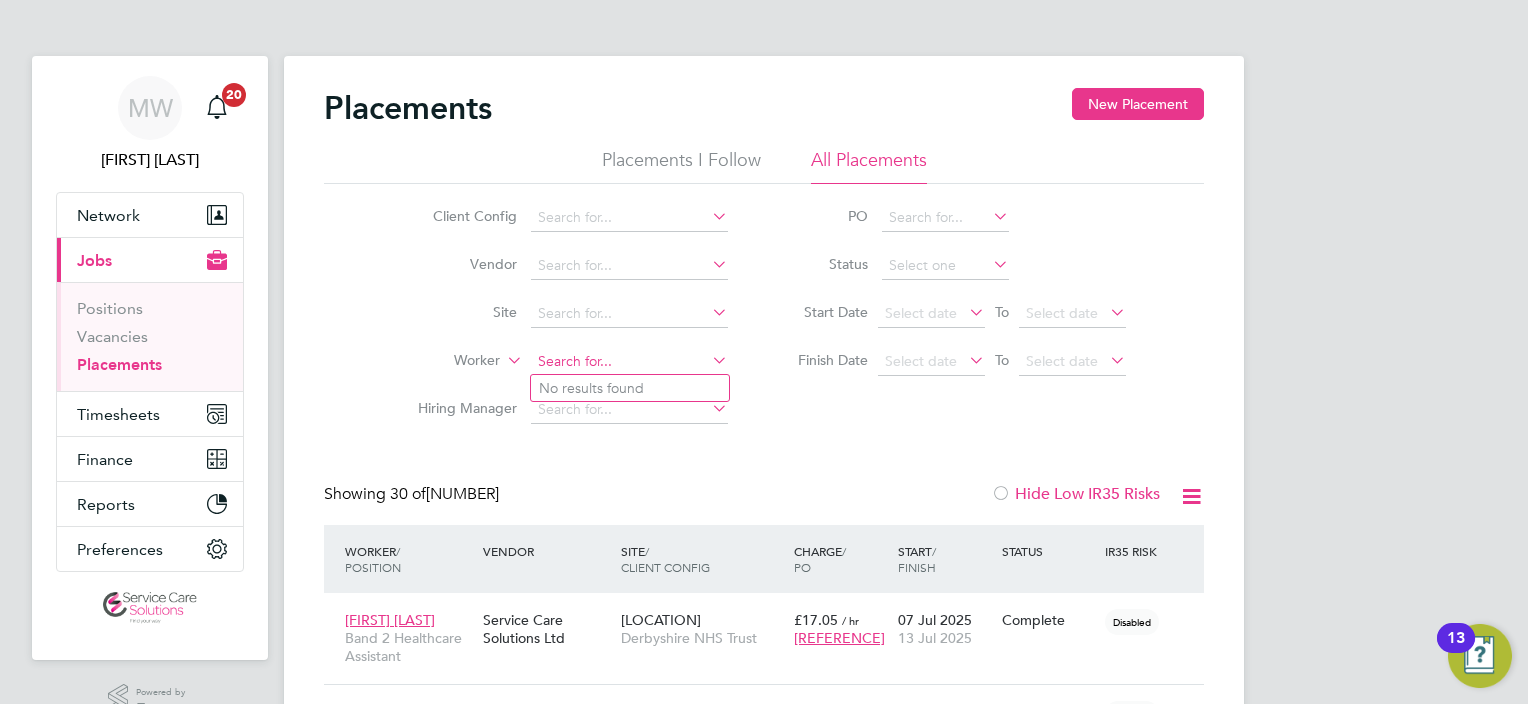 click 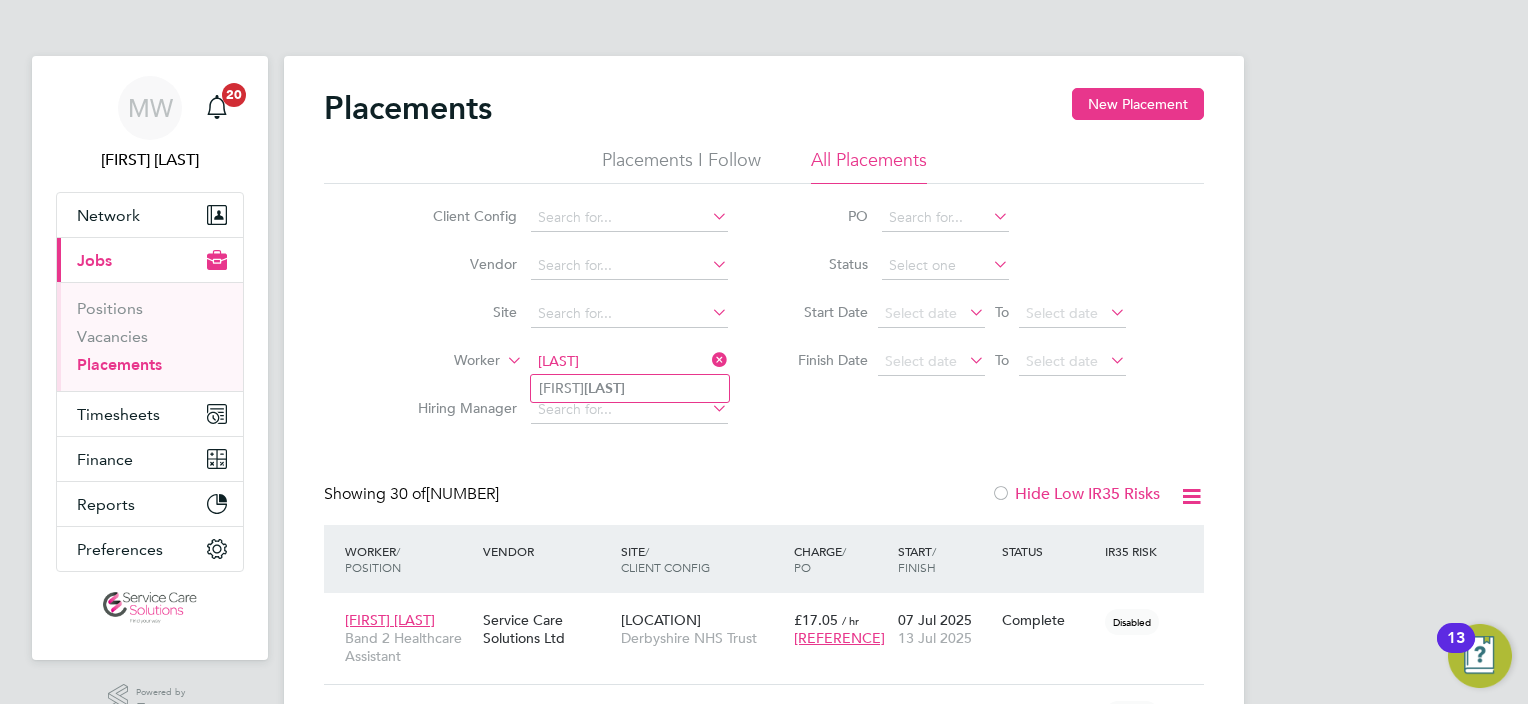 type on "[LAST]" 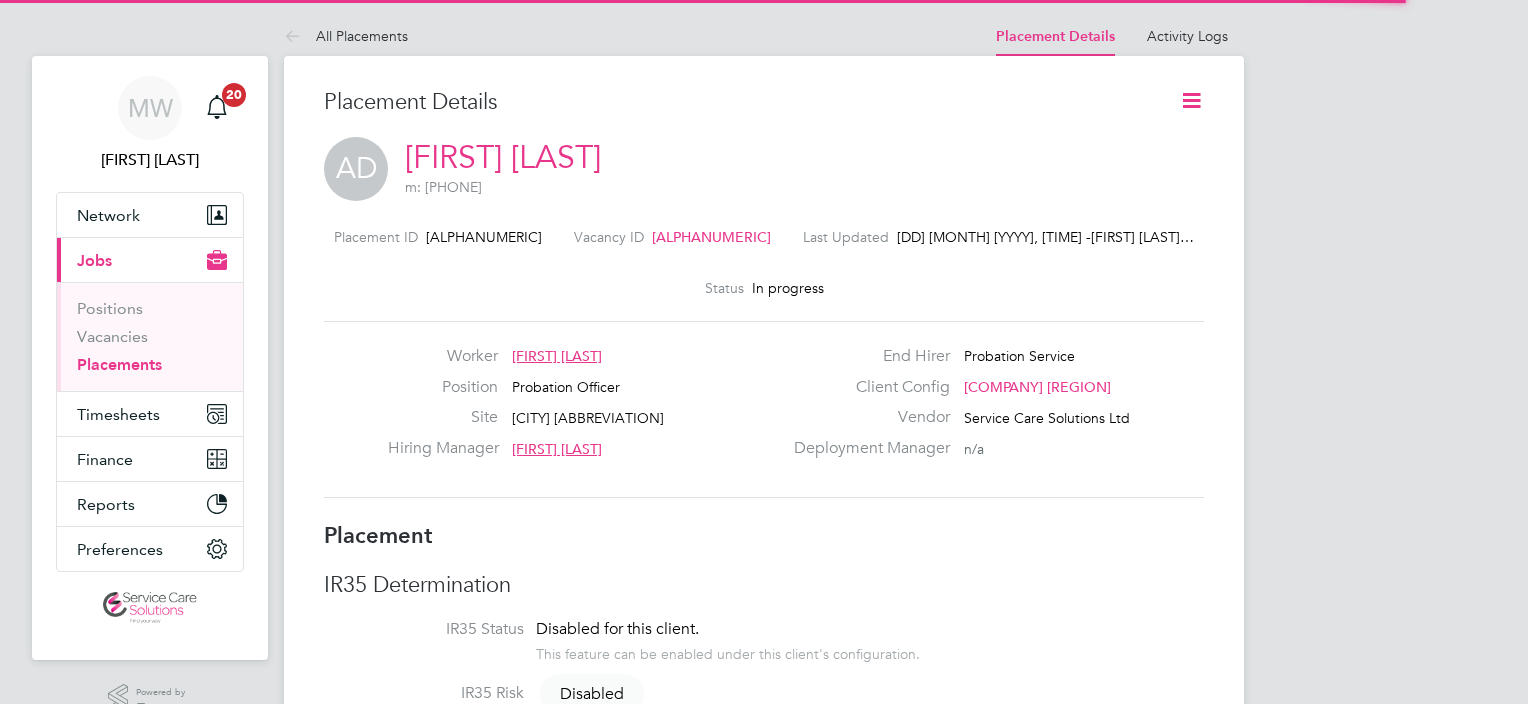 scroll, scrollTop: 0, scrollLeft: 0, axis: both 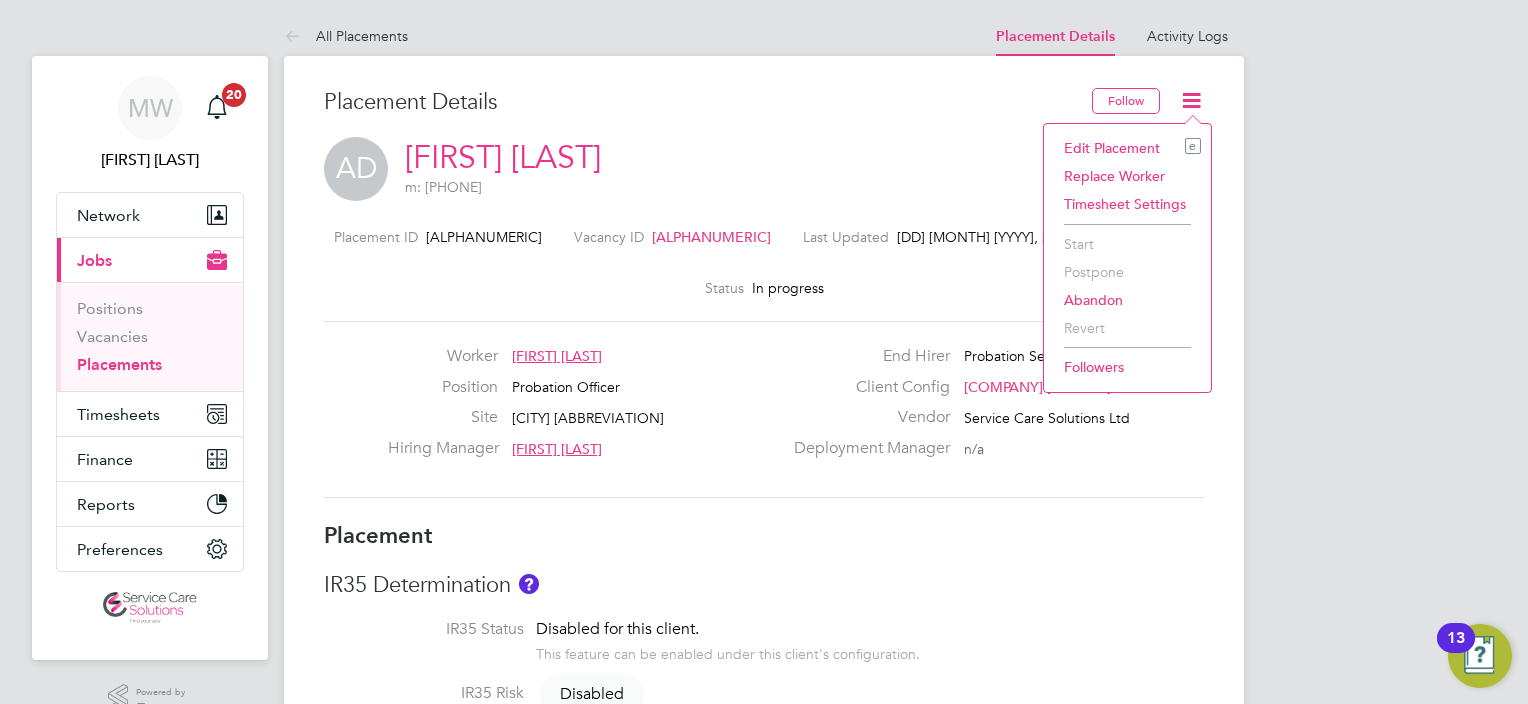 click on "Edit Placement e" 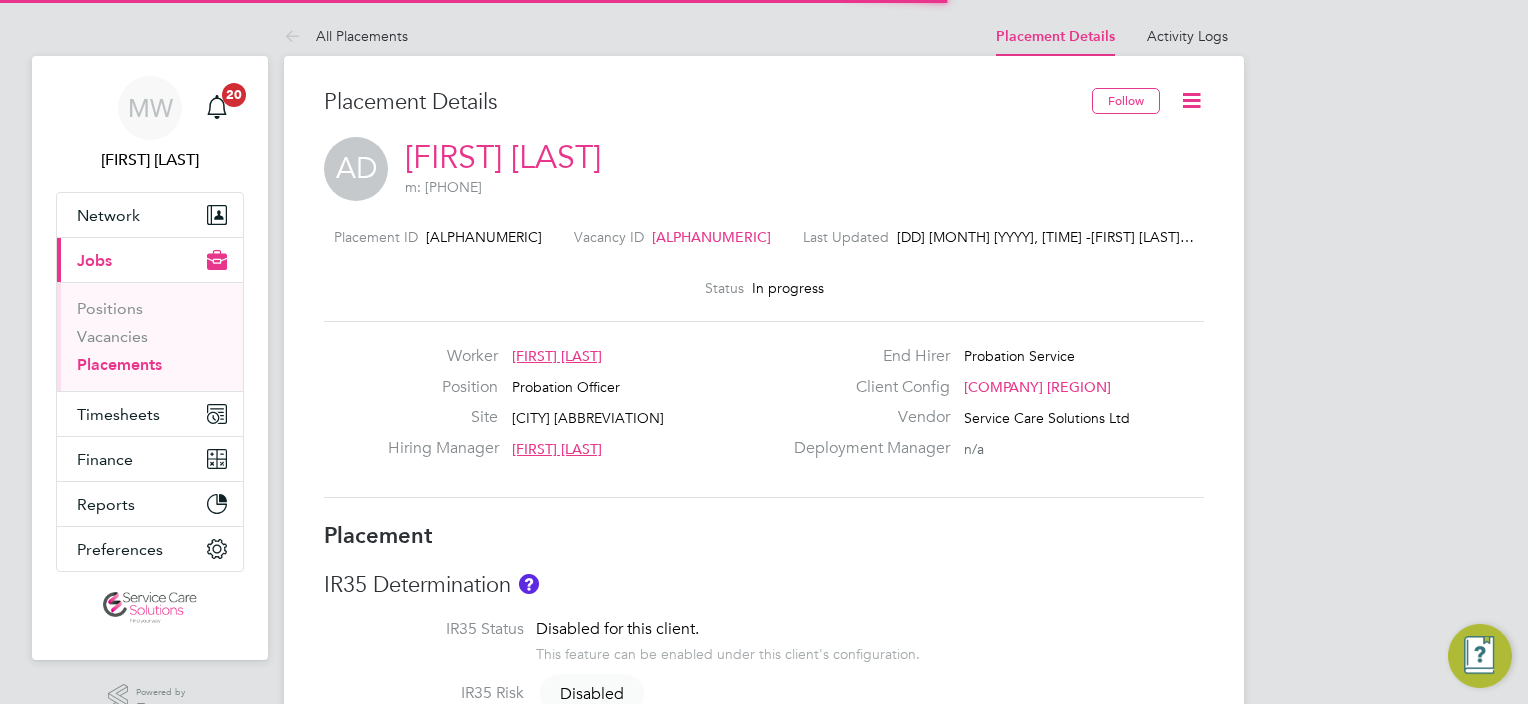 scroll, scrollTop: 10, scrollLeft: 10, axis: both 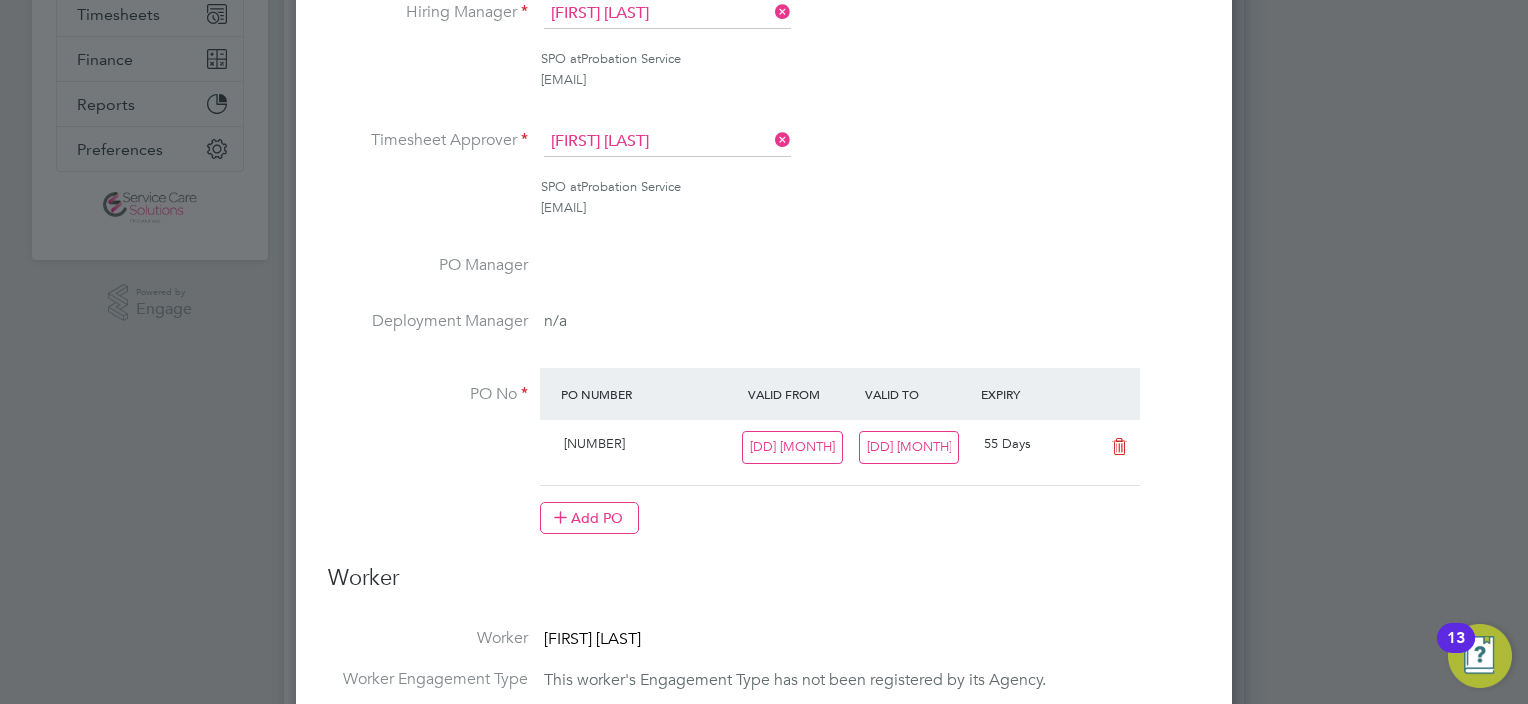 click at bounding box center (771, 140) 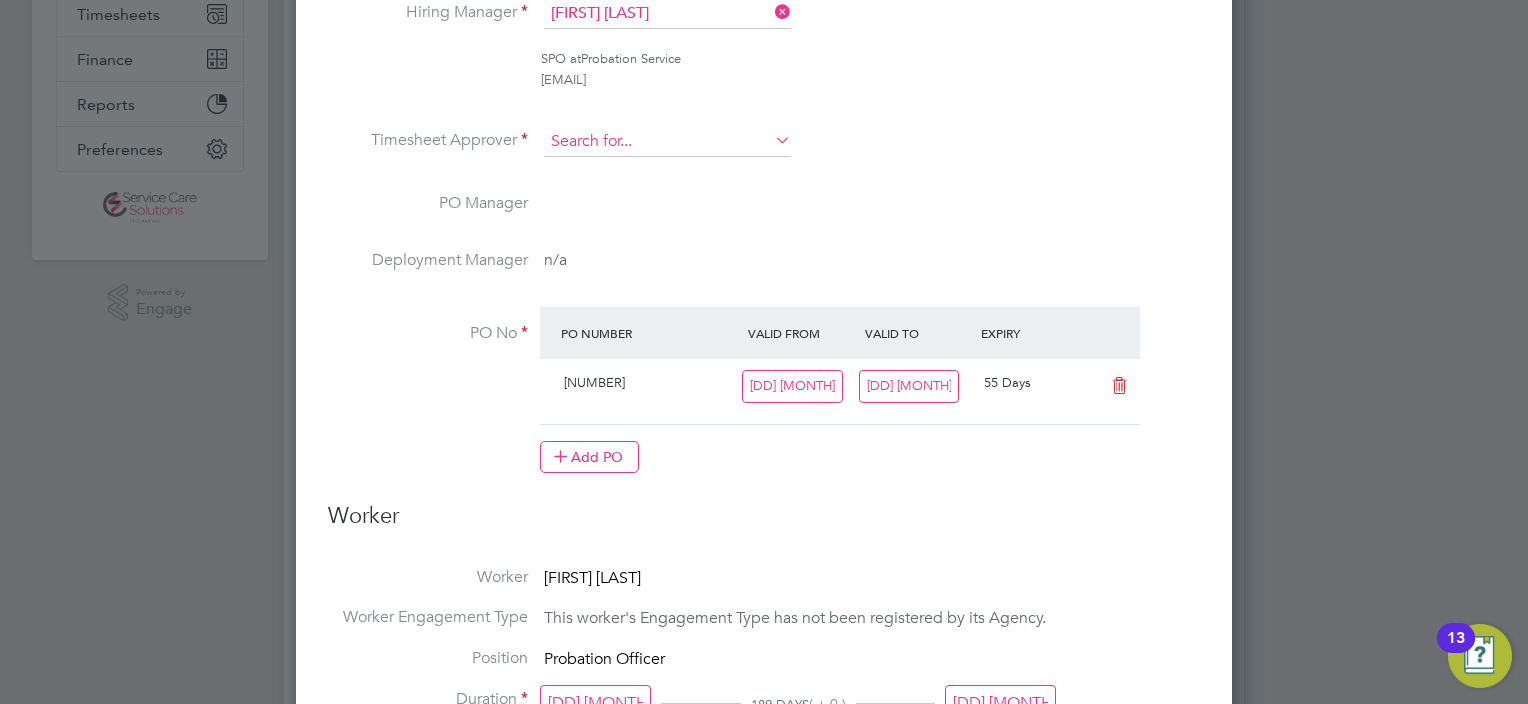 click at bounding box center [667, 142] 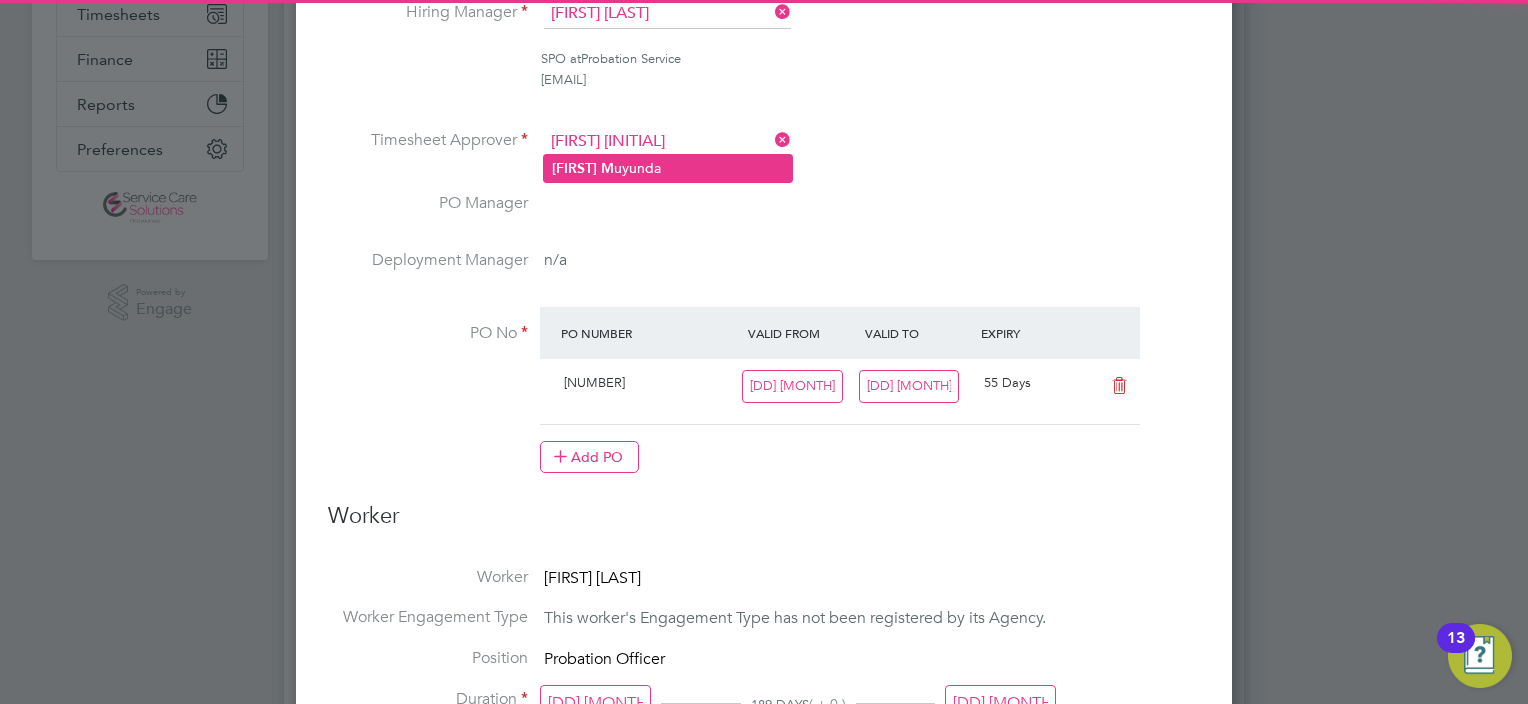 click on "Stella   M uyunda" 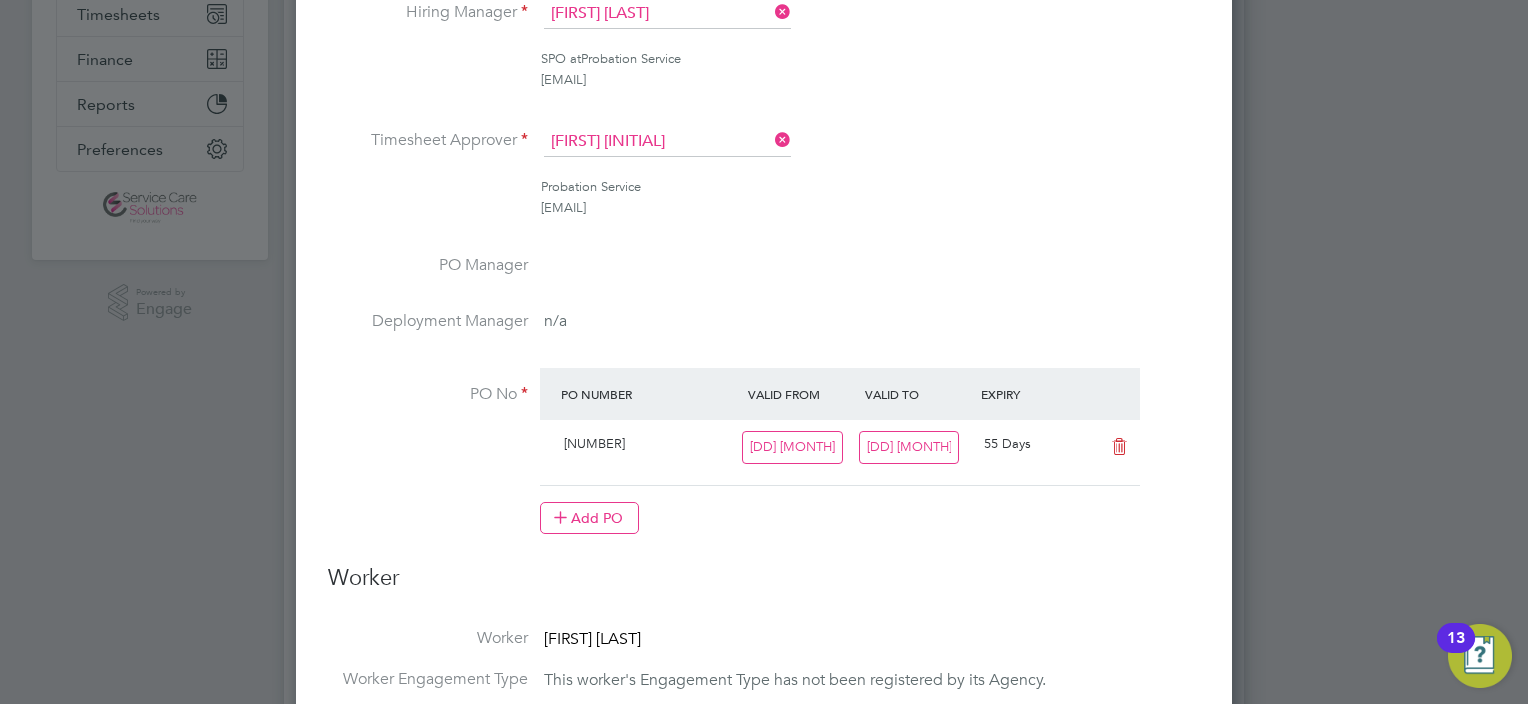 type on "Stella Muyunda" 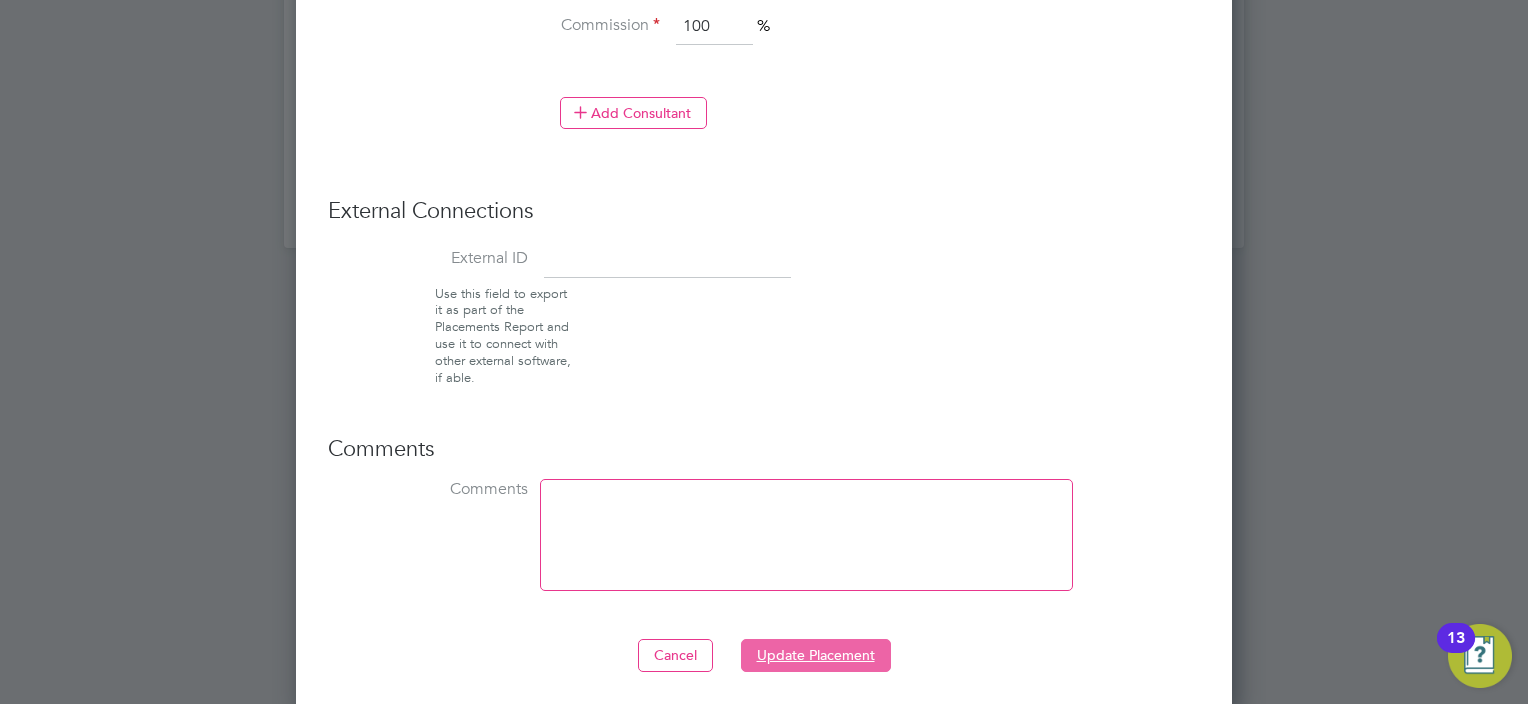 click on "Update Placement" at bounding box center [816, 655] 